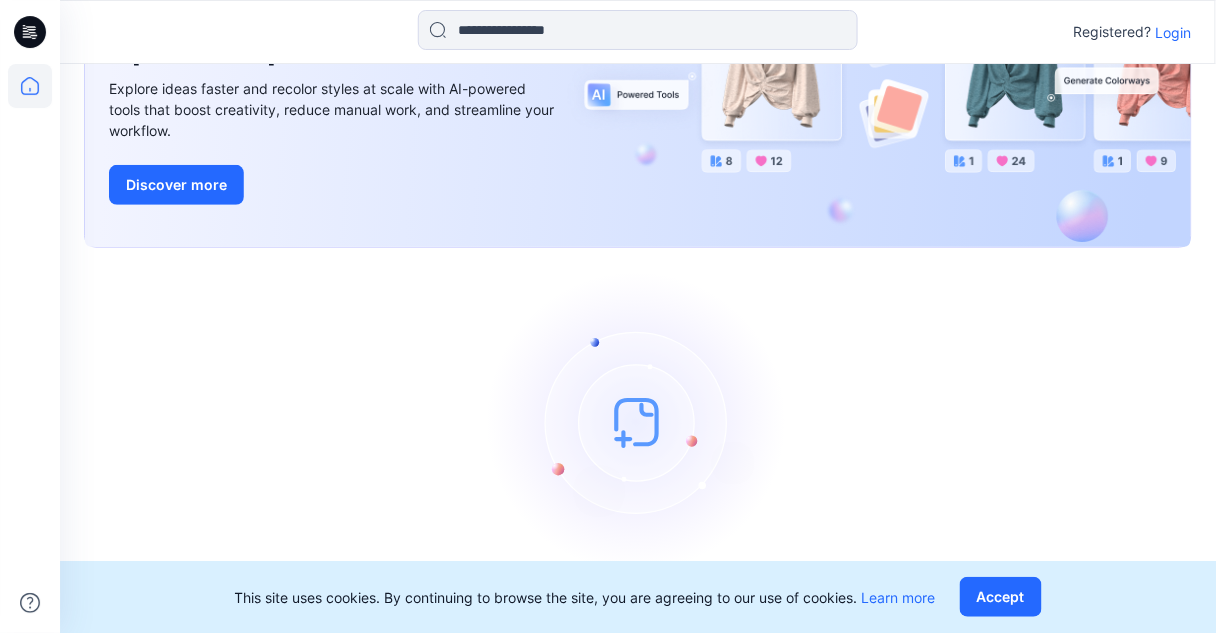 scroll, scrollTop: 220, scrollLeft: 0, axis: vertical 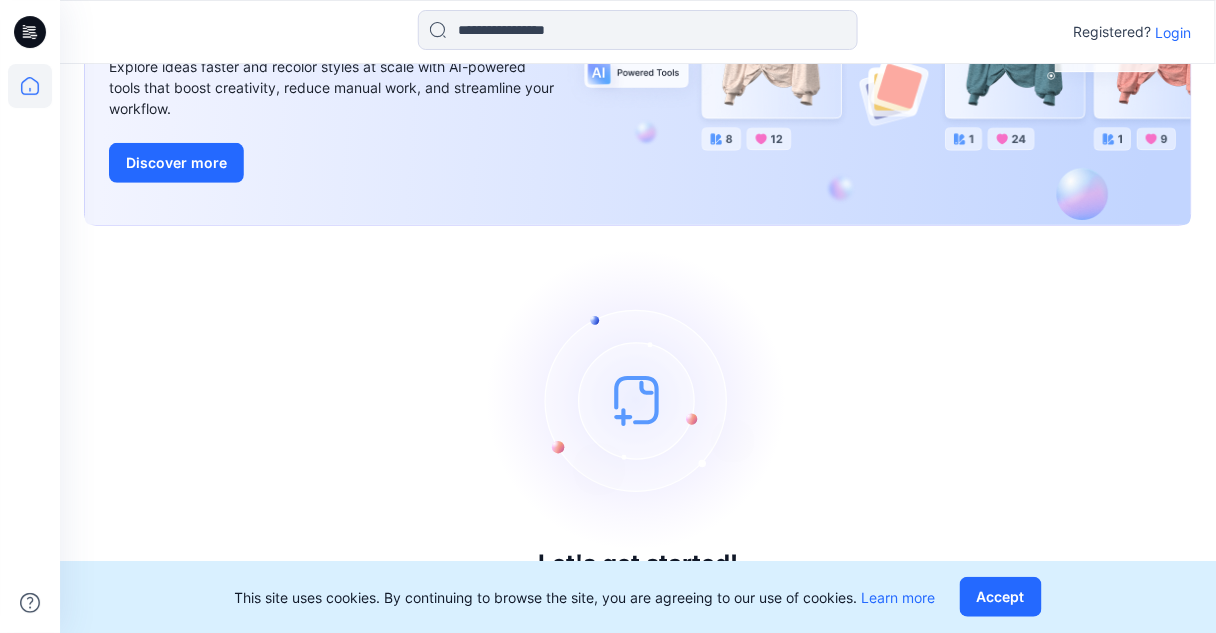 click at bounding box center (30, 32) 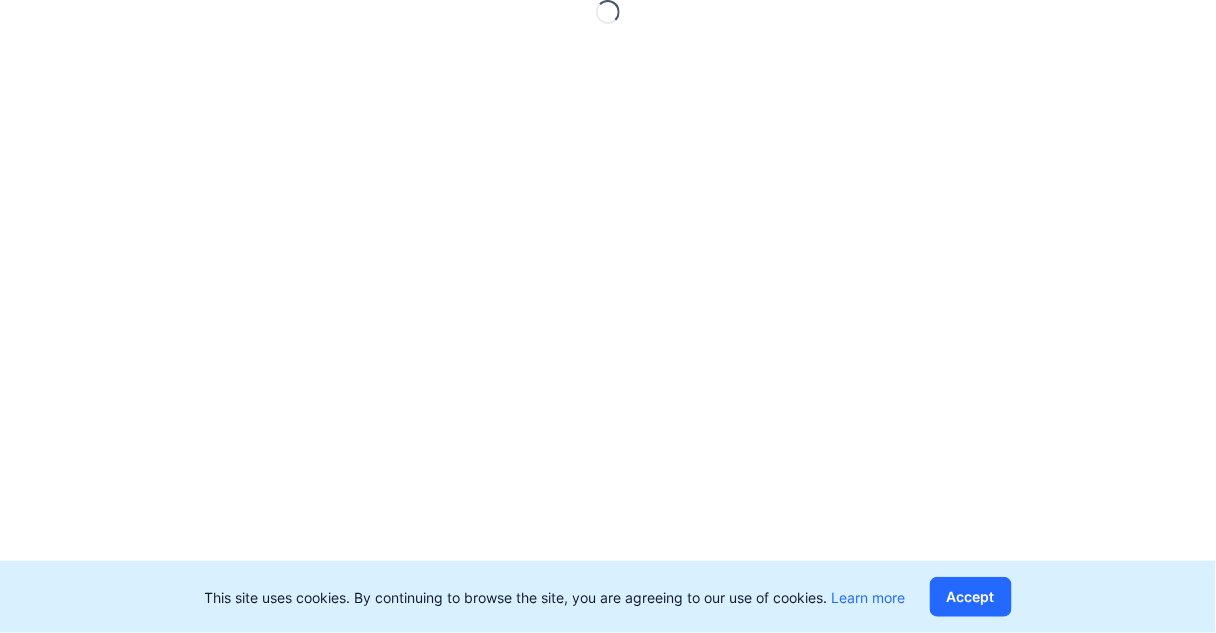 scroll, scrollTop: 0, scrollLeft: 0, axis: both 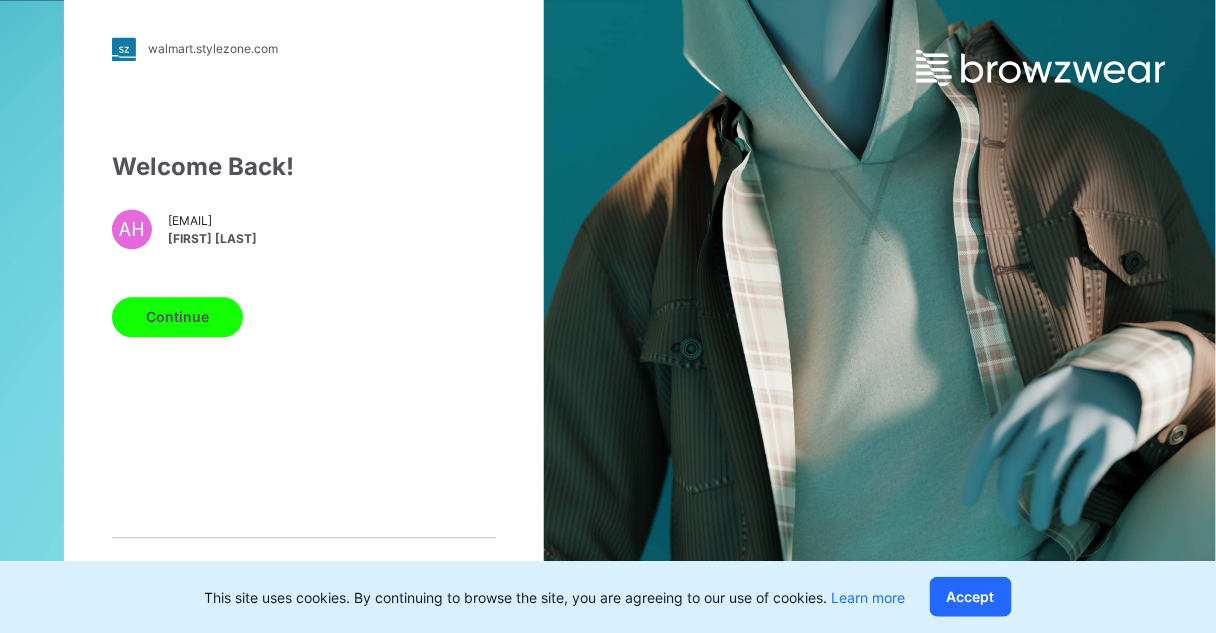 click on "Continue" at bounding box center [177, 317] 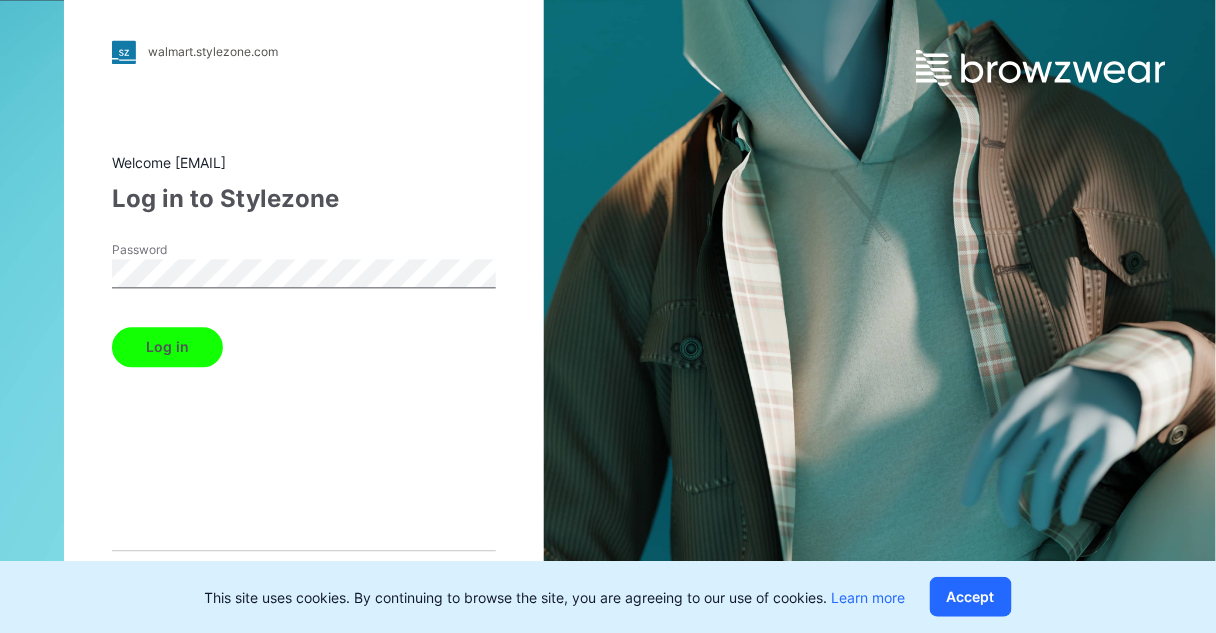 click on "Log in" at bounding box center (167, 347) 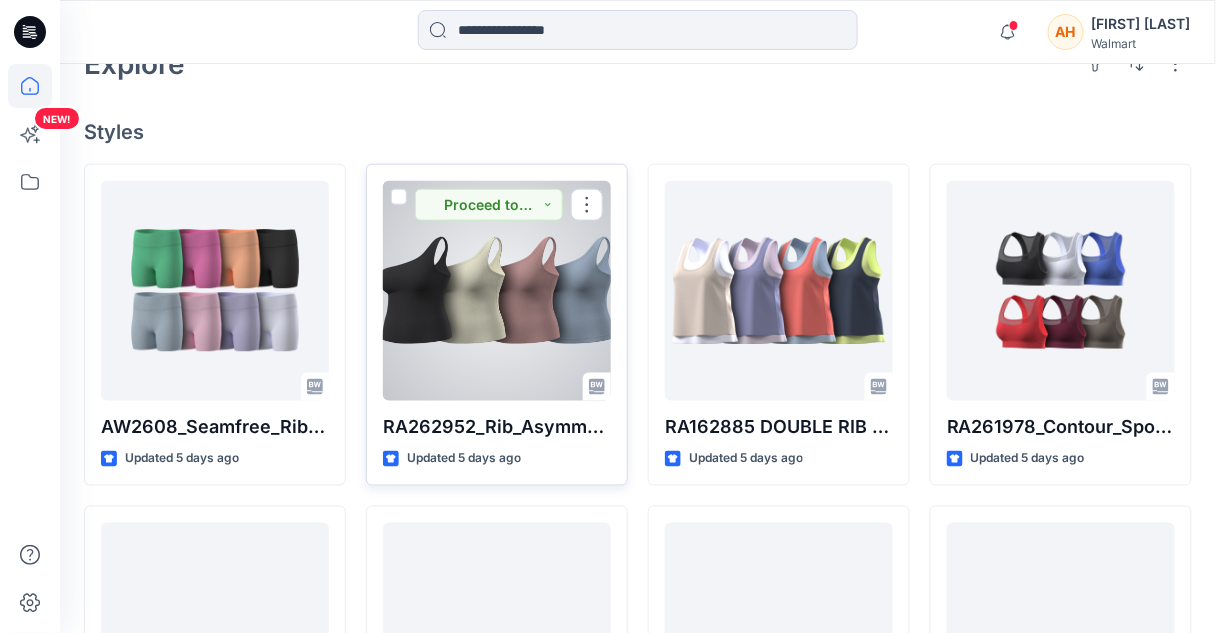 scroll, scrollTop: 640, scrollLeft: 0, axis: vertical 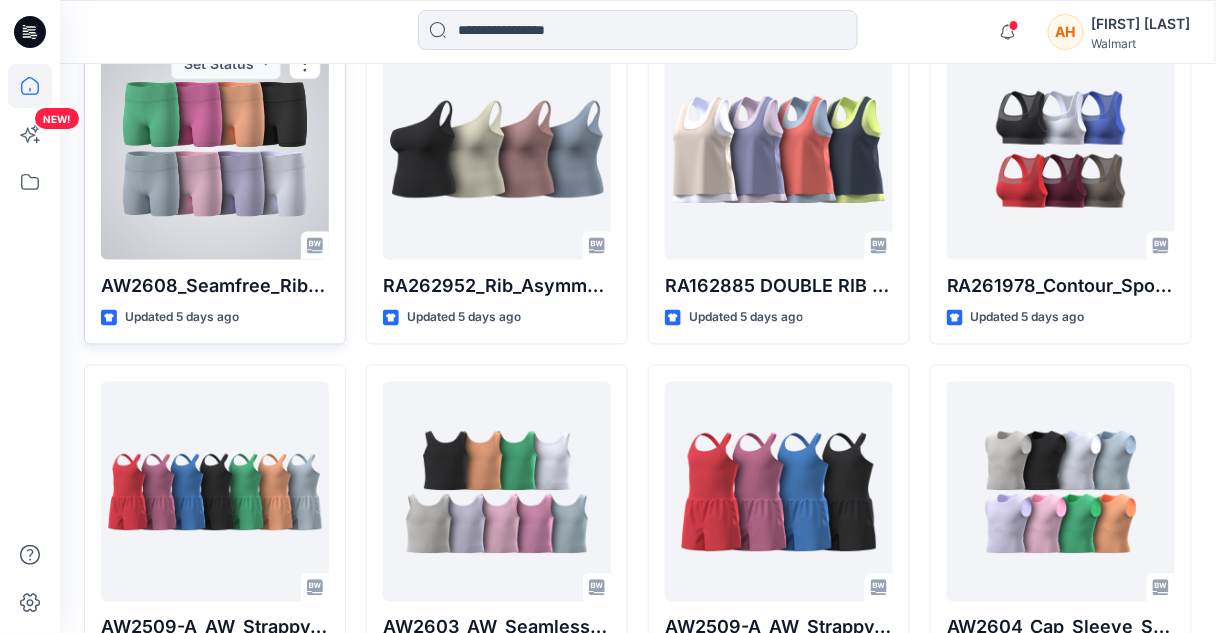 click on "AW2608_Seamfree_Rib_Short" at bounding box center (215, 286) 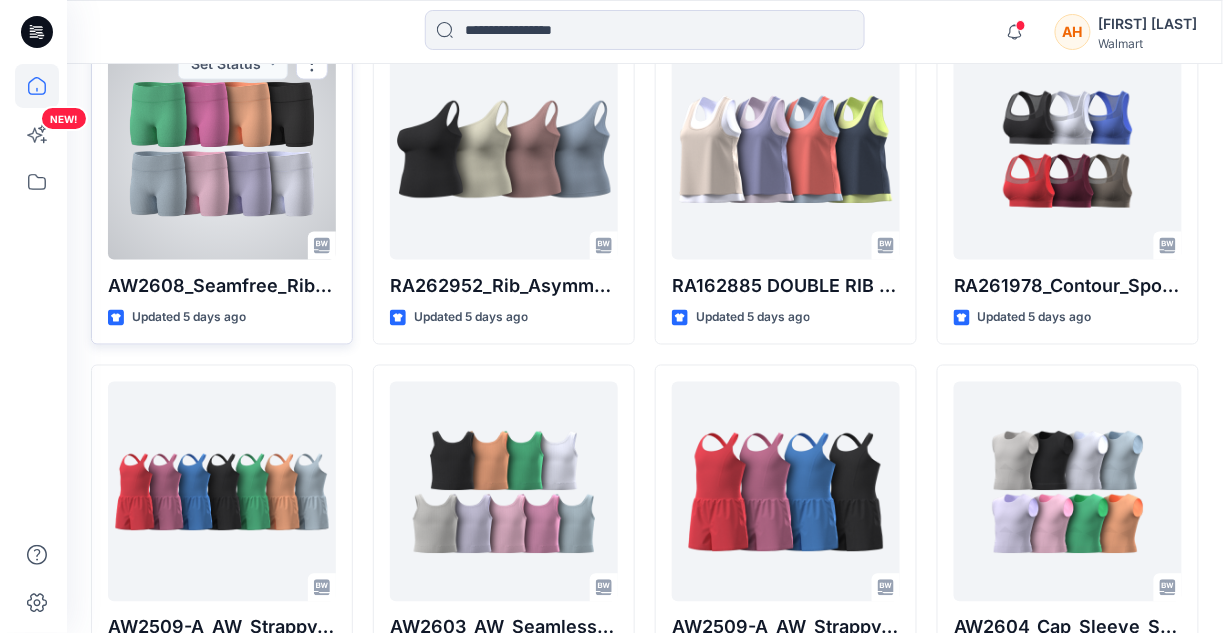 scroll, scrollTop: 0, scrollLeft: 0, axis: both 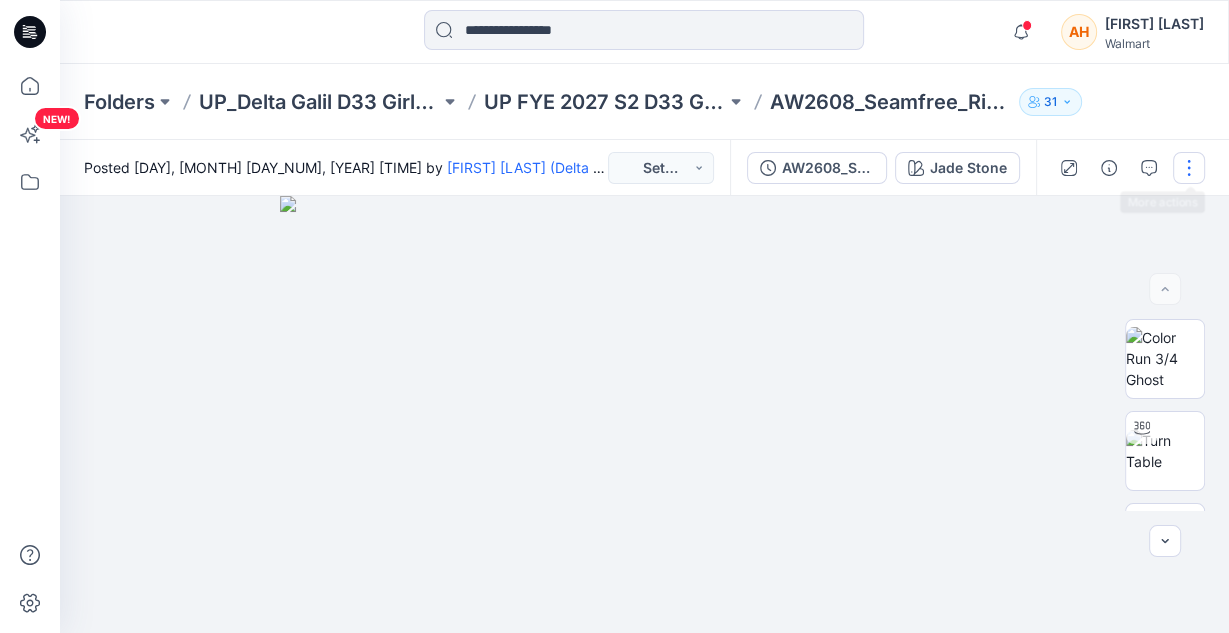 click at bounding box center [1189, 168] 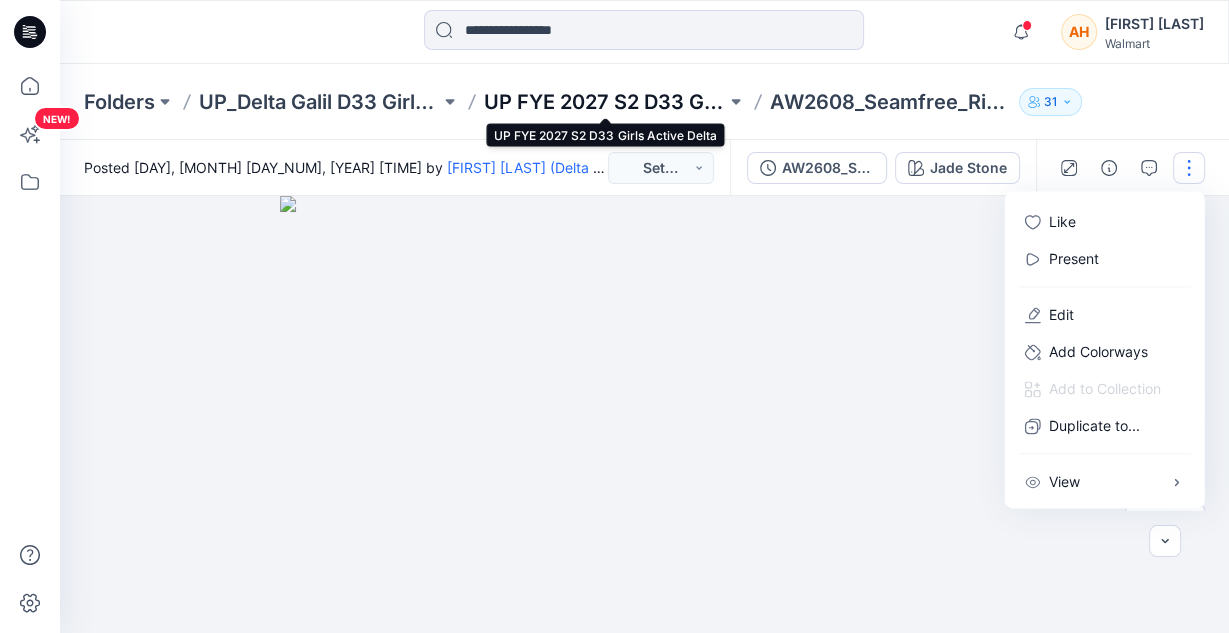 click on "UP FYE 2027 S2 D33 Girls Active Delta" at bounding box center [604, 102] 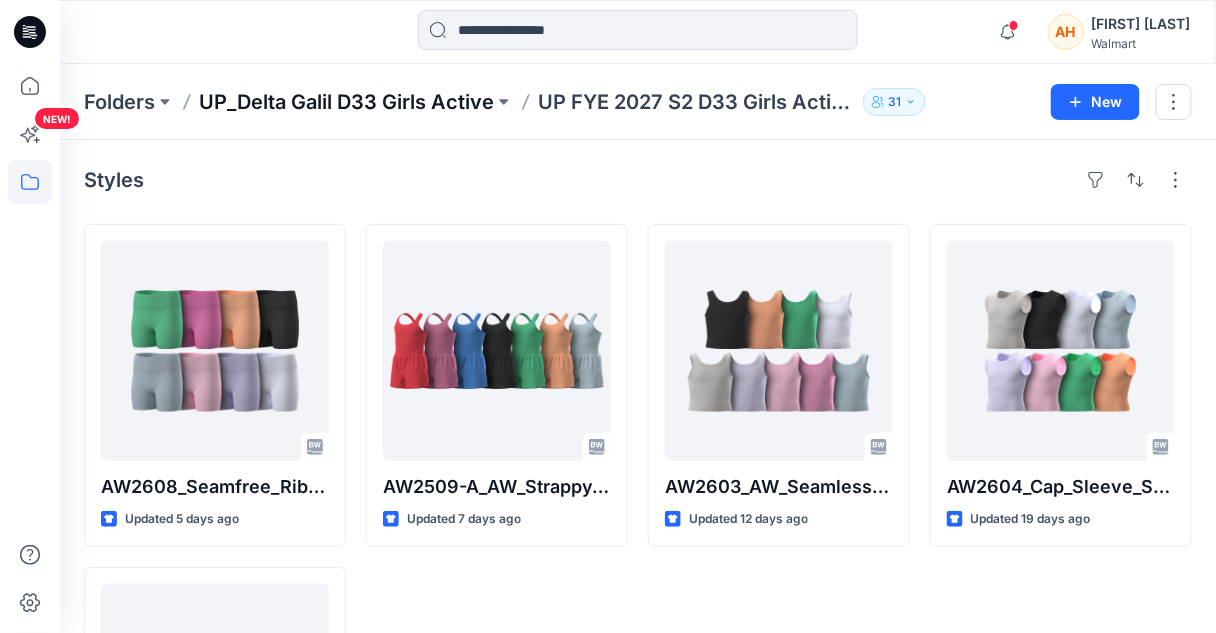 click on "UP_Delta Galil D33 Girls Active" at bounding box center [346, 102] 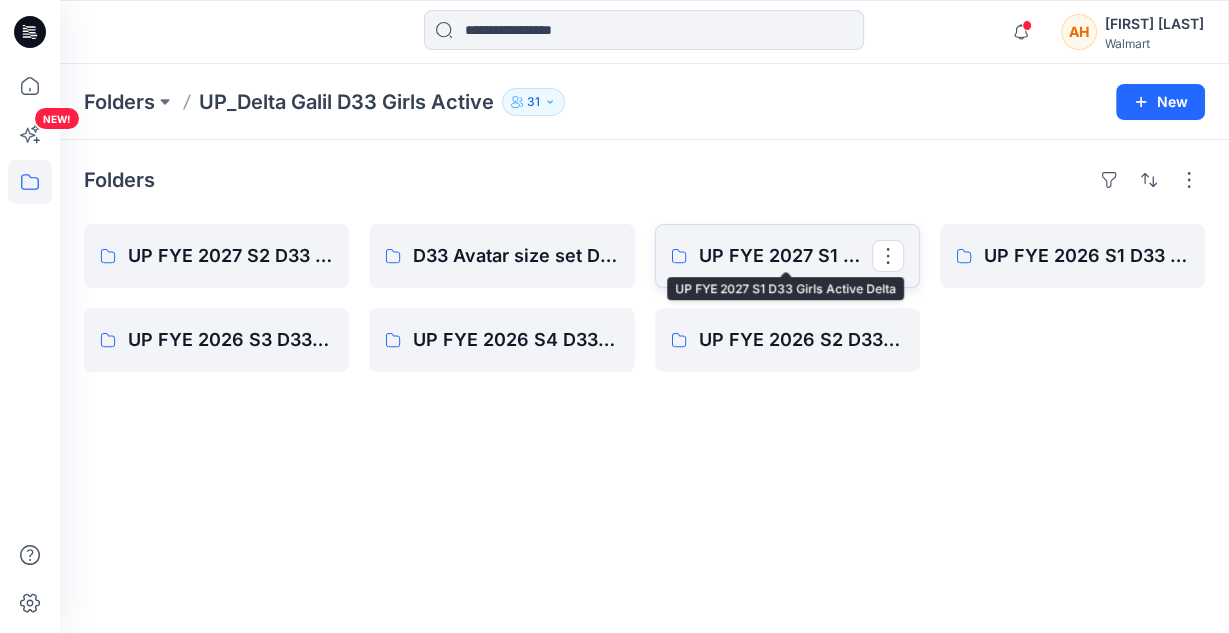 click on "UP FYE 2027 S1 D33 Girls Active Delta" at bounding box center [785, 256] 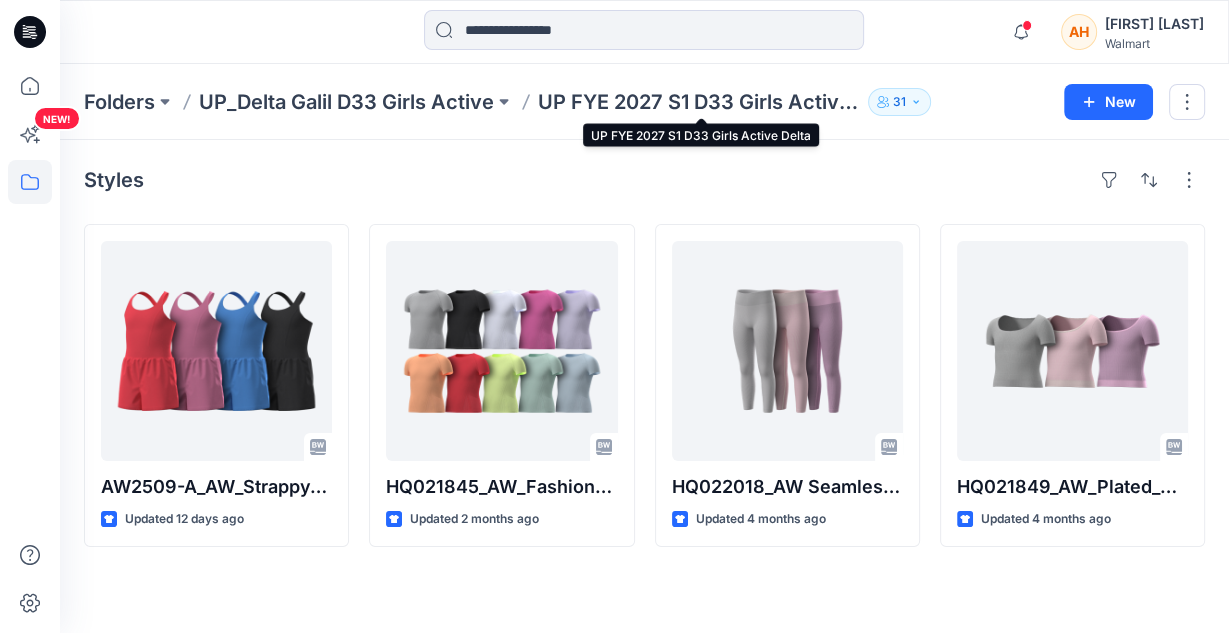 click on "UP FYE 2027 S1 D33 Girls Active Delta" at bounding box center [699, 102] 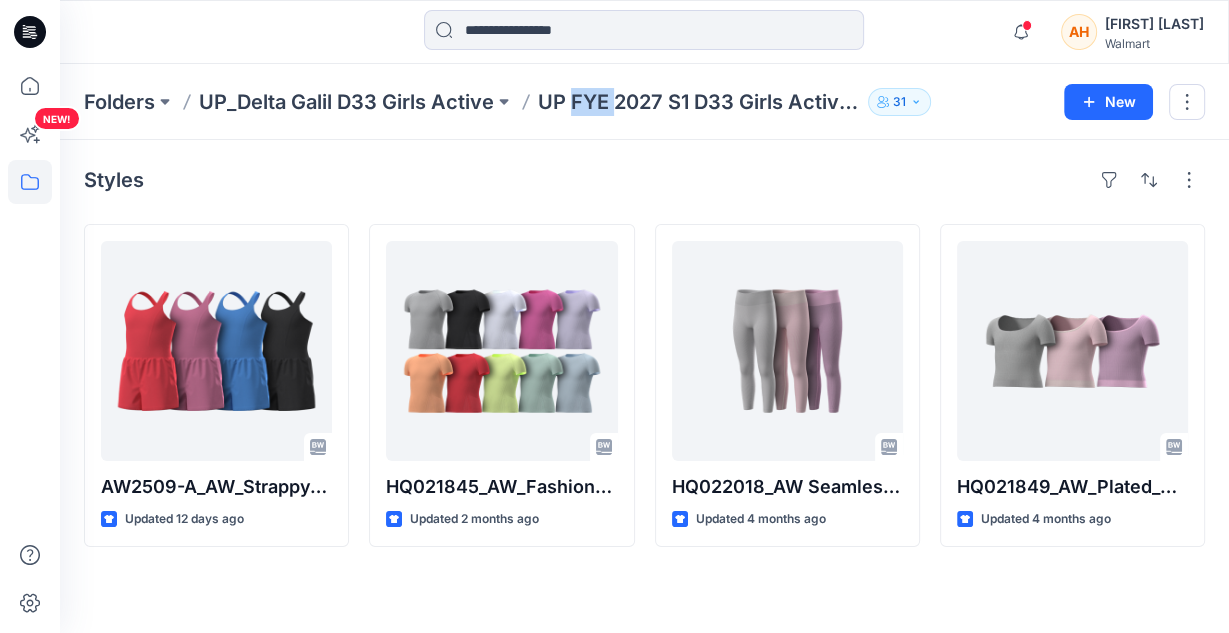 click on "UP FYE 2027 S1 D33 Girls Active Delta" at bounding box center (699, 102) 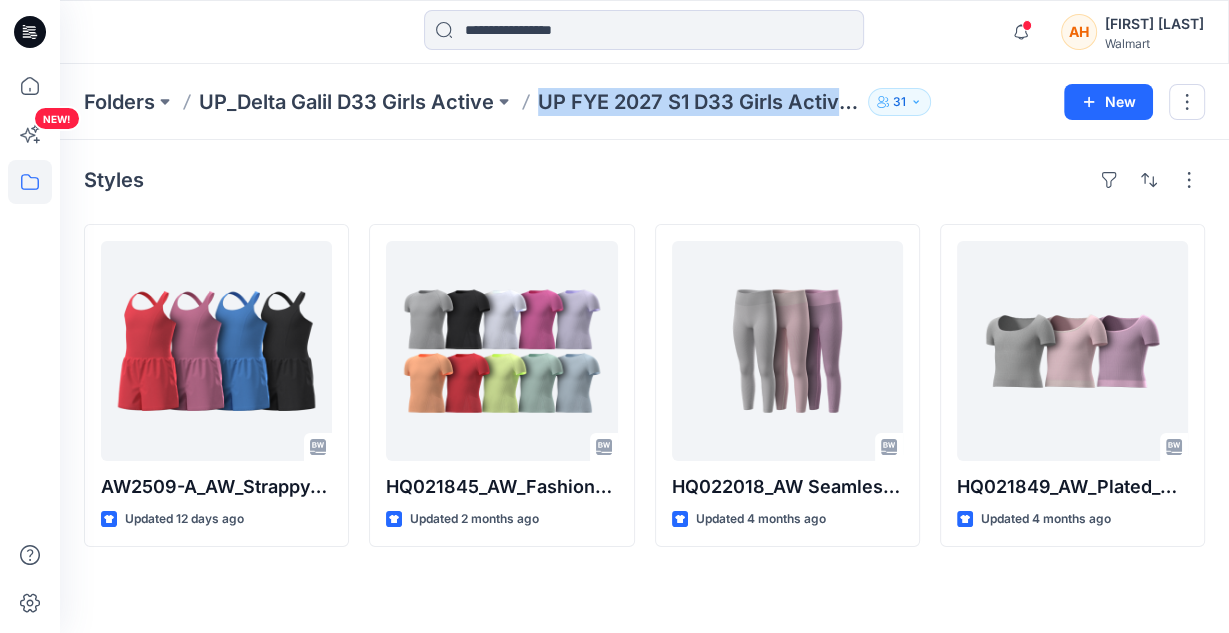 click on "UP FYE 2027 S1 D33 Girls Active Delta" at bounding box center [699, 102] 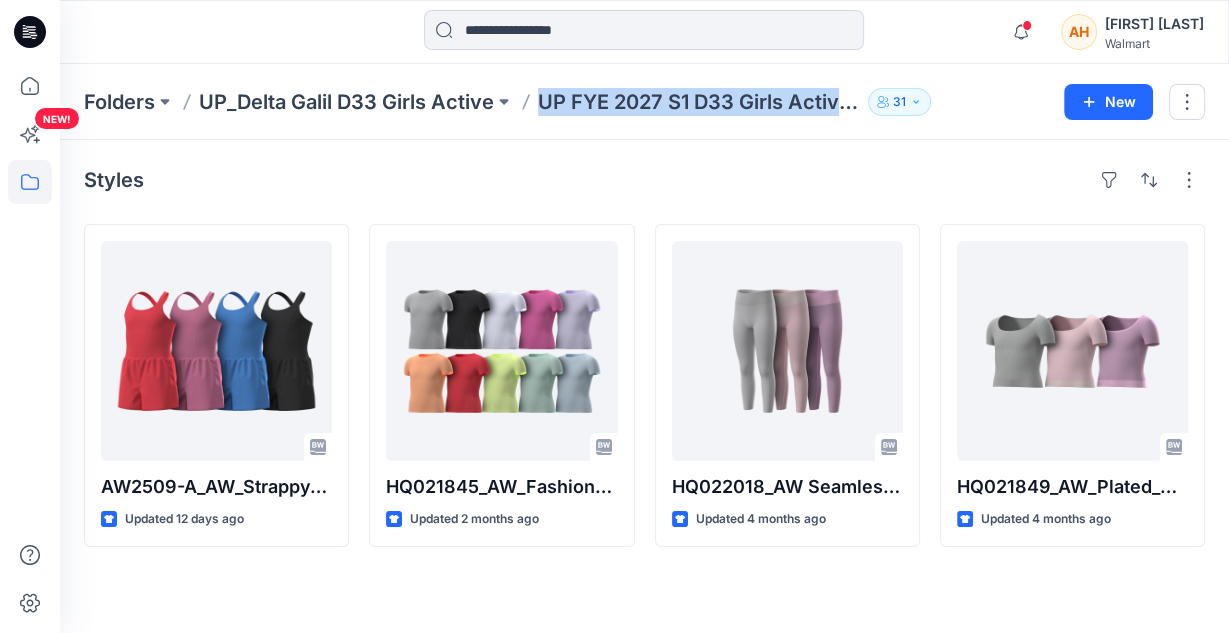 copy on "UP FYE 2027 S1 D33 Girls Active Delta 31 New" 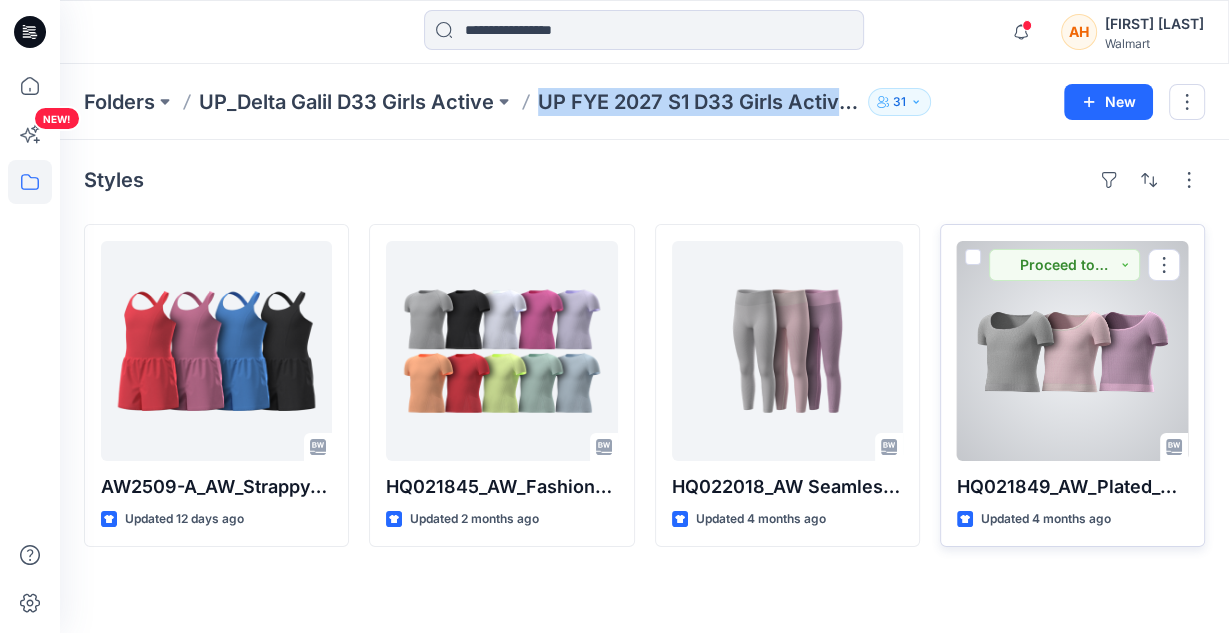 click at bounding box center [1072, 351] 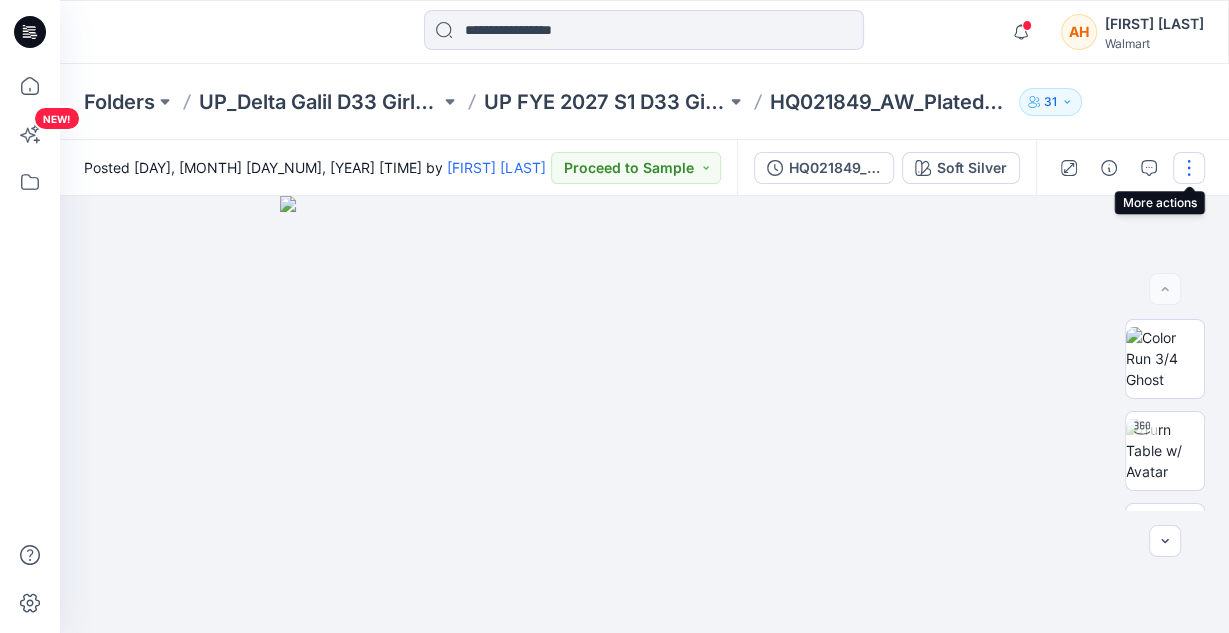 click at bounding box center [1189, 168] 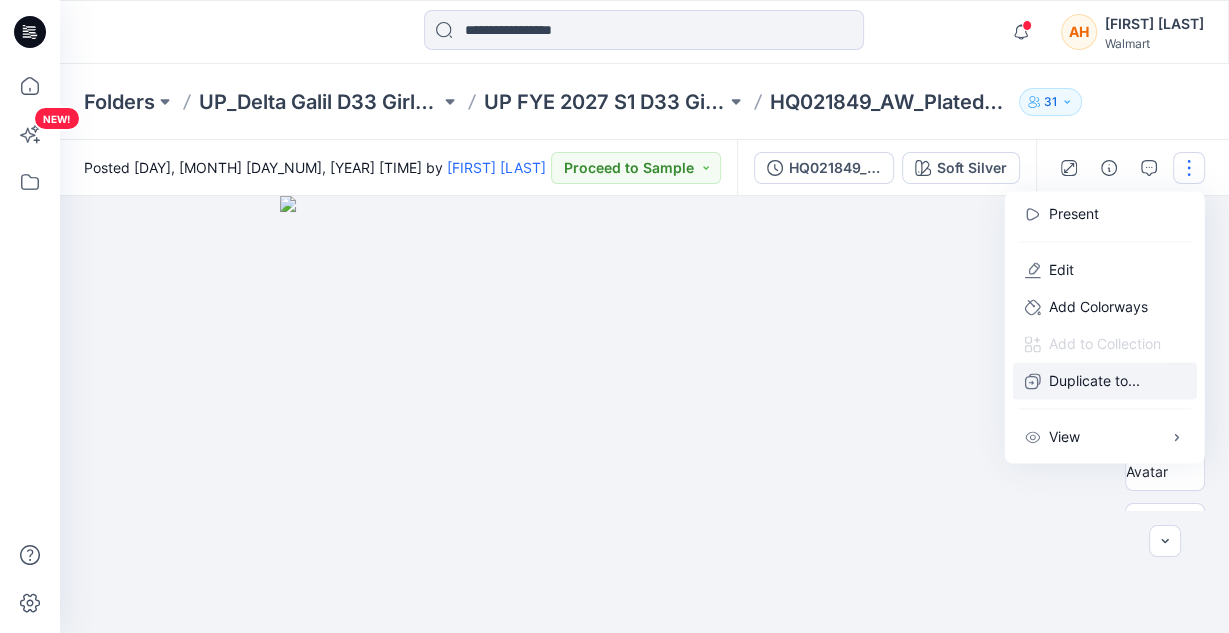 click on "Duplicate to..." at bounding box center (1094, 380) 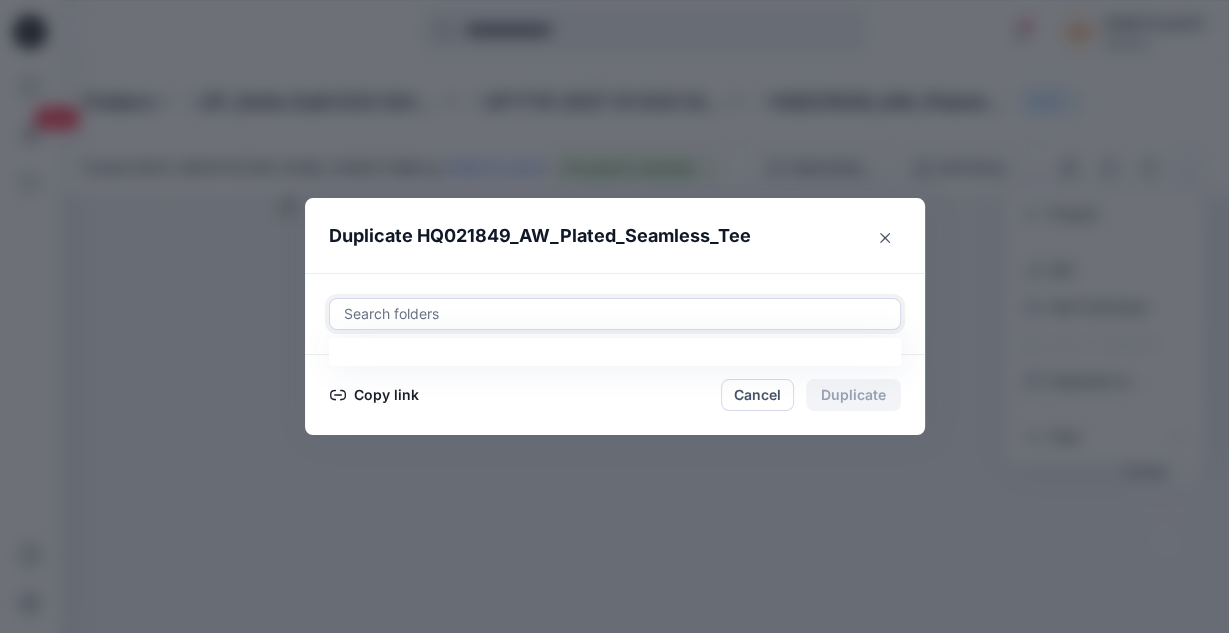 click on "Search folders" at bounding box center [615, 314] 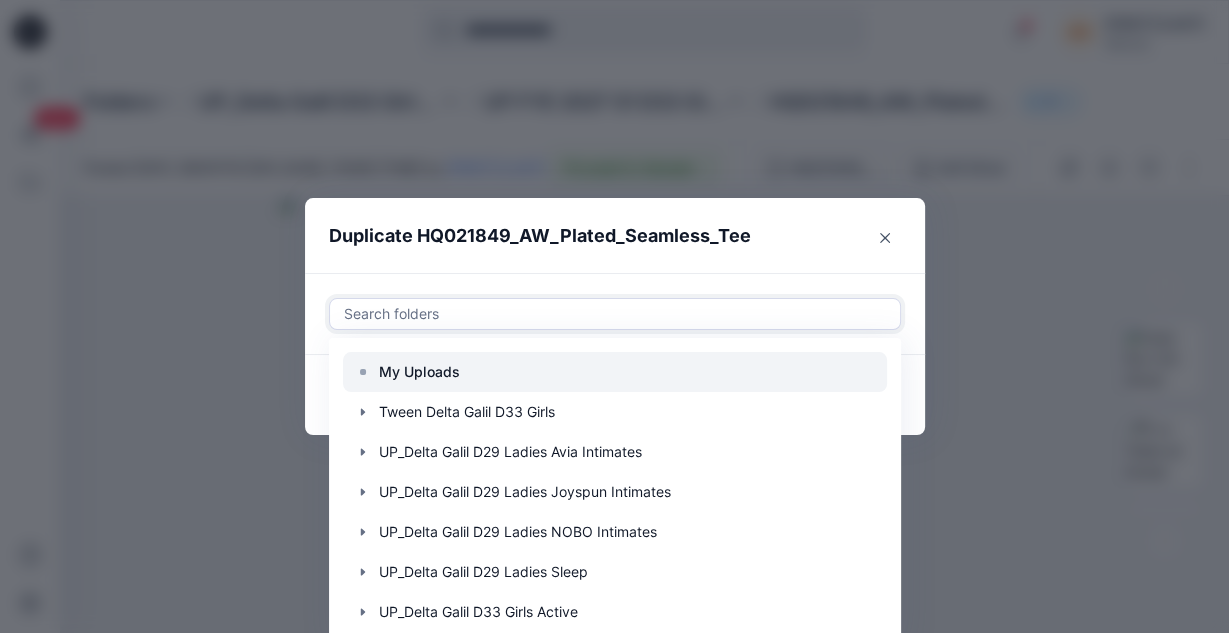 click on "My Uploads" at bounding box center (419, 372) 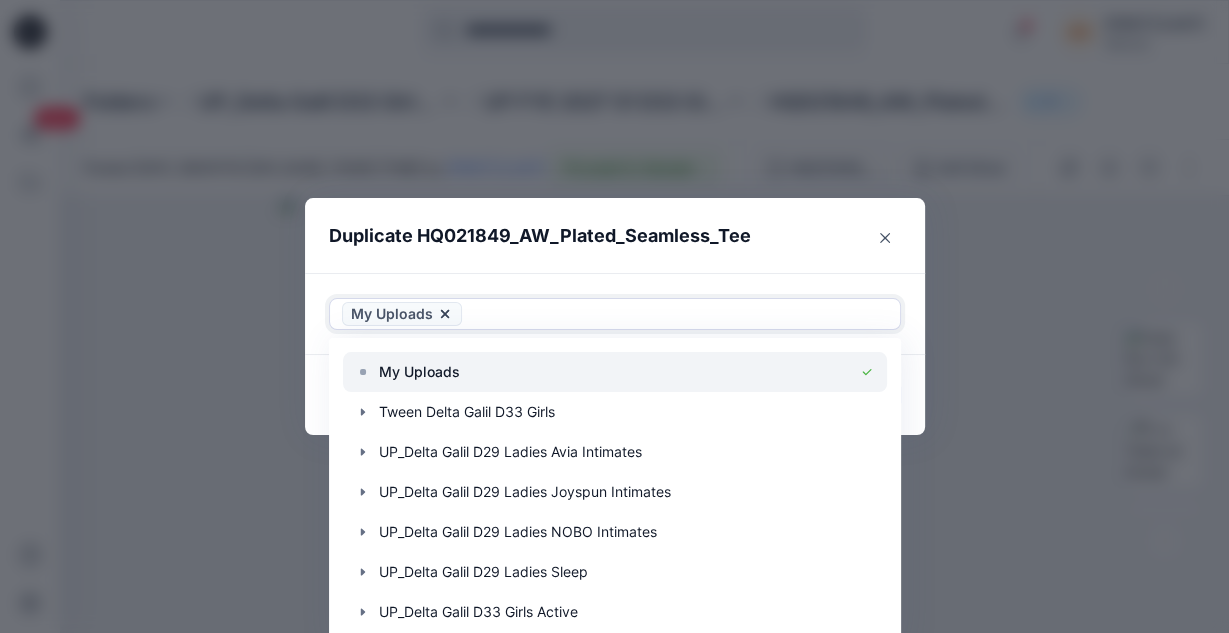 click on "My Uploads" at bounding box center (419, 372) 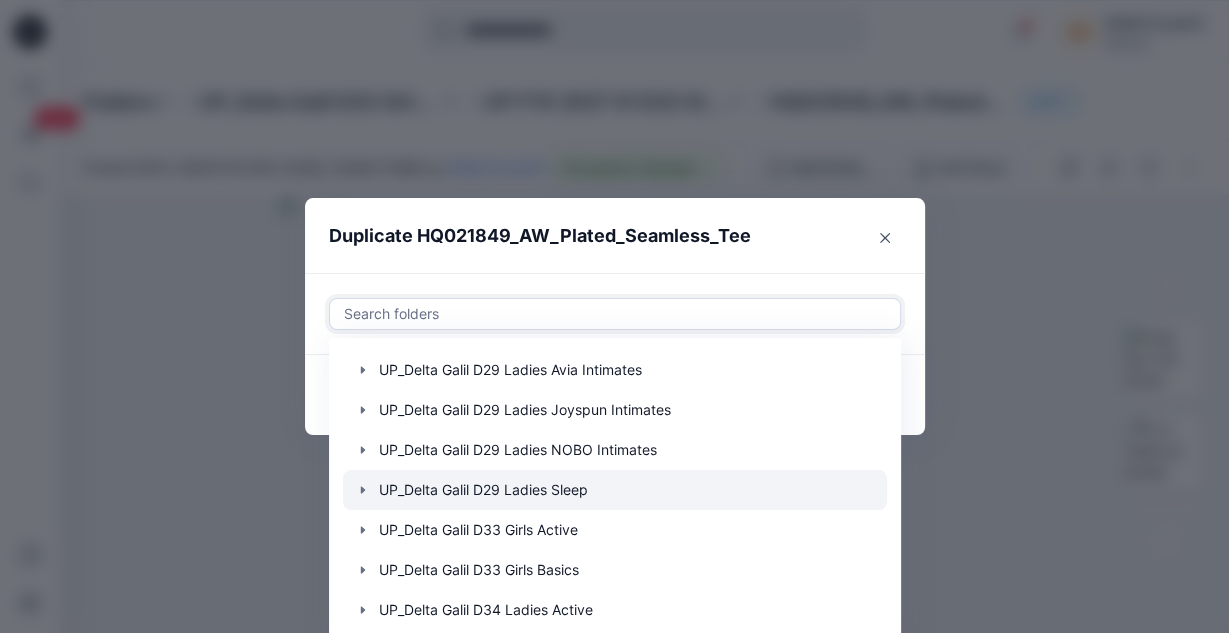 scroll, scrollTop: 119, scrollLeft: 0, axis: vertical 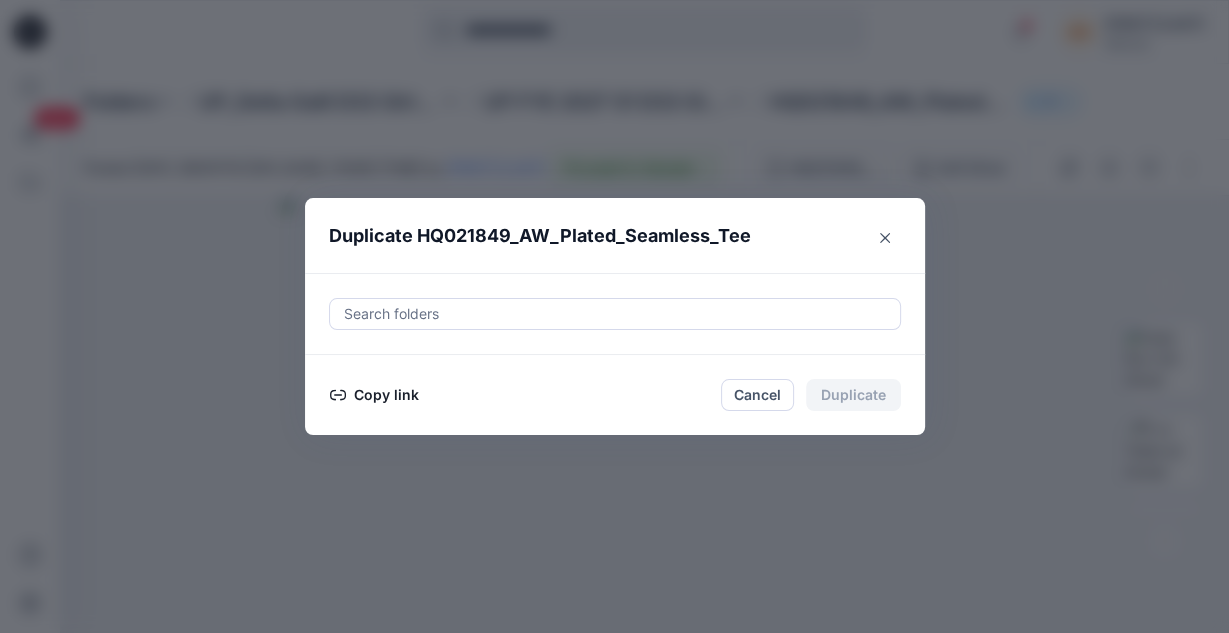 click on "Duplicate HQ021849_AW_Plated_Seamless_Tee" at bounding box center (540, 236) 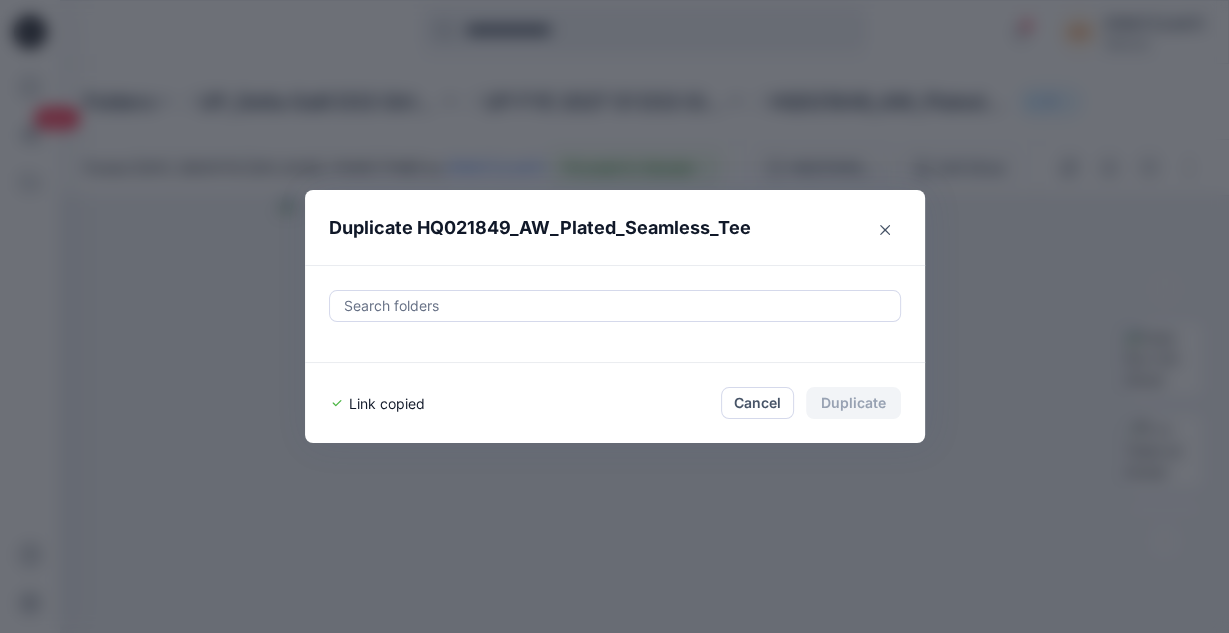 click on "Search folders" at bounding box center [615, 314] 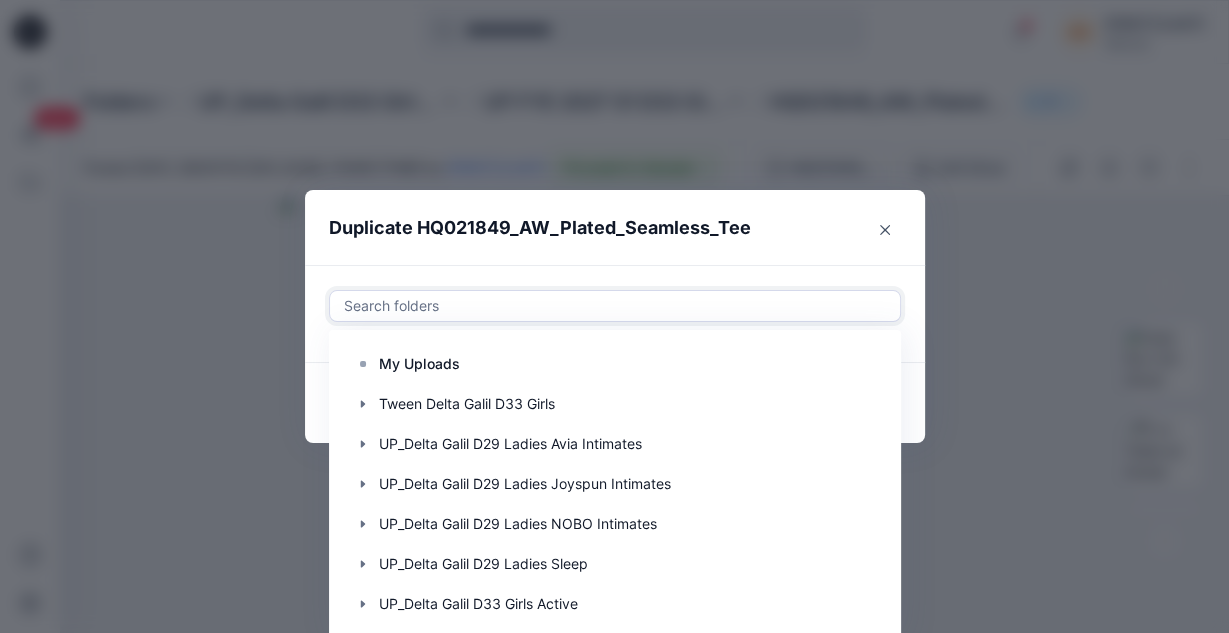 click at bounding box center [615, 306] 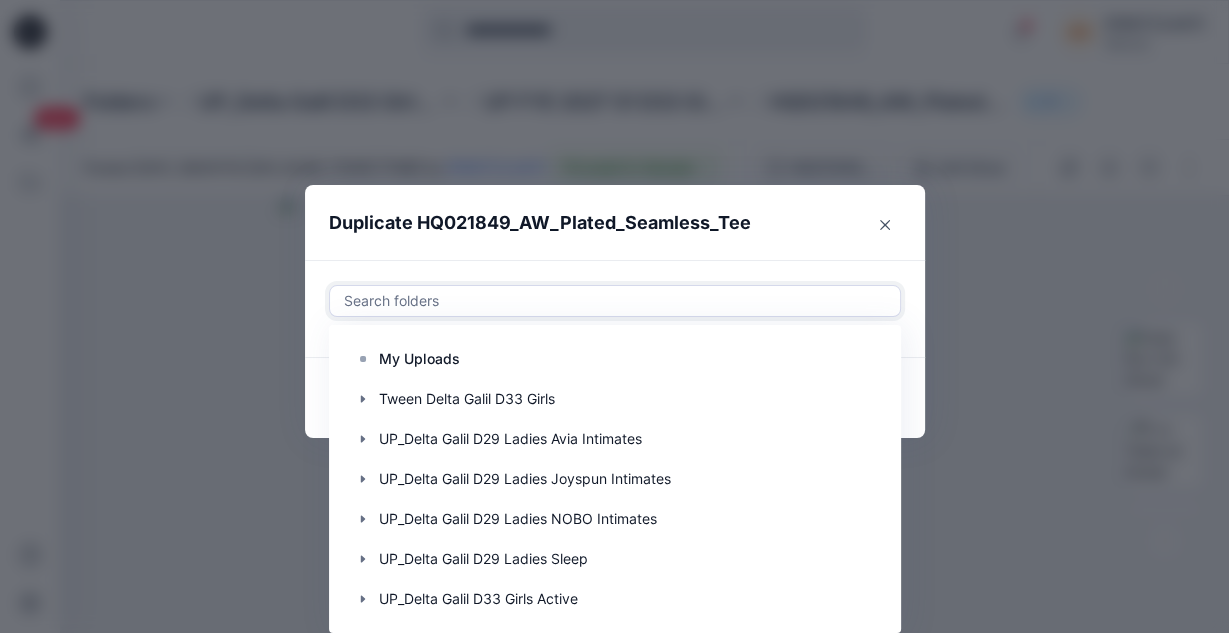 scroll, scrollTop: 119, scrollLeft: 0, axis: vertical 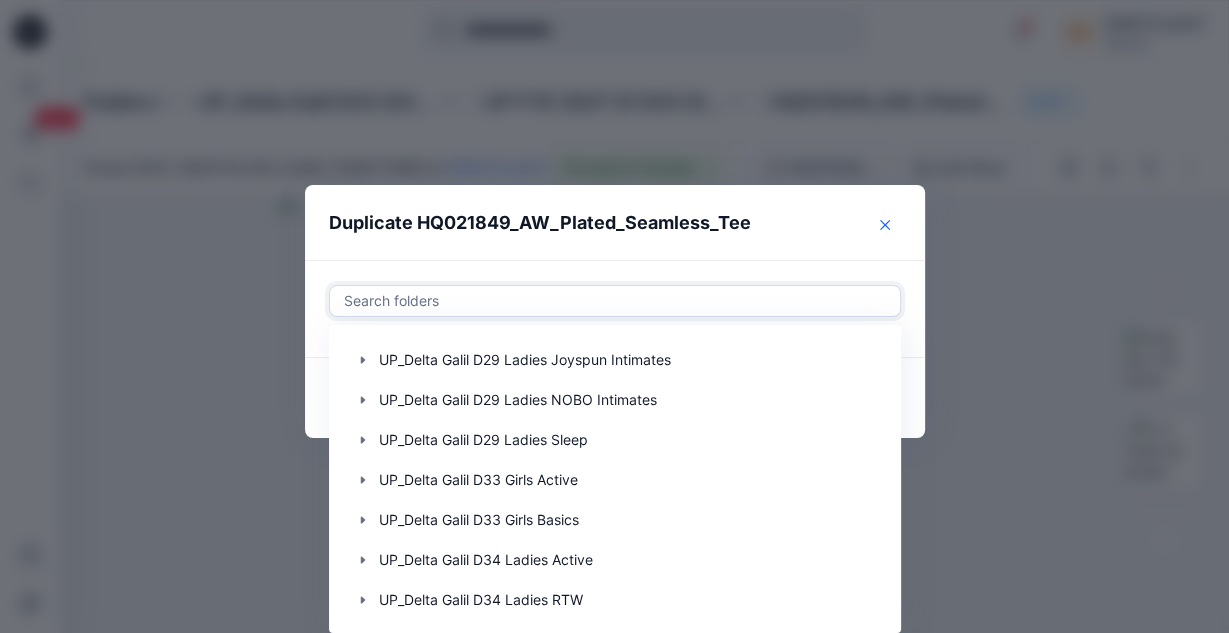 click at bounding box center (885, 225) 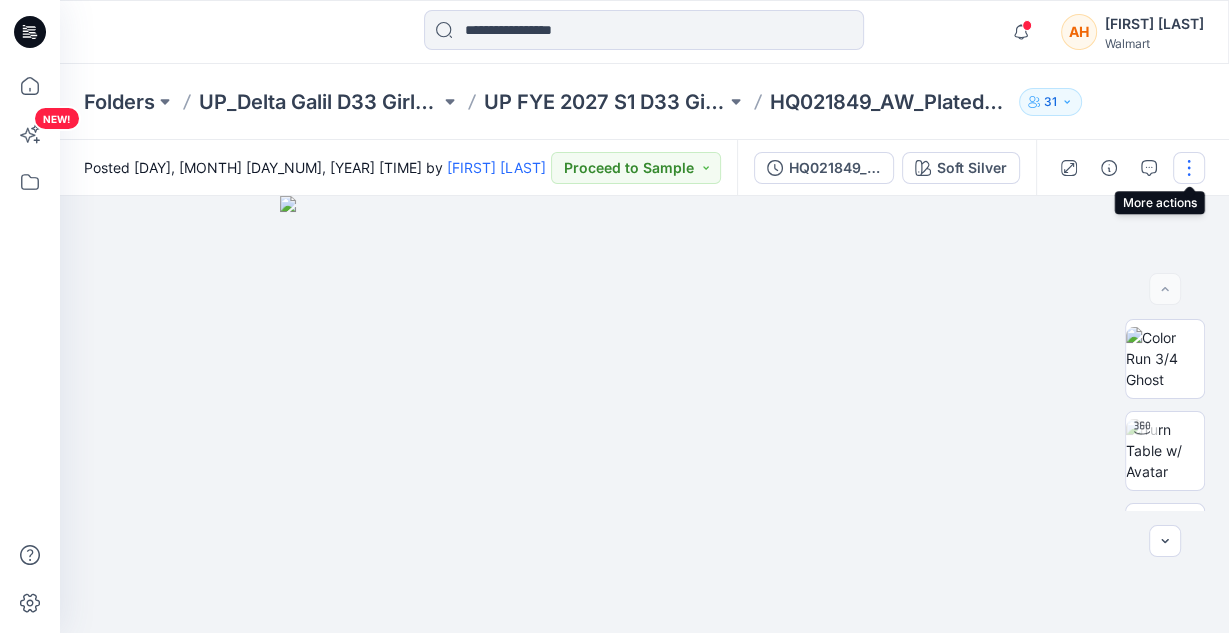 click at bounding box center (1189, 168) 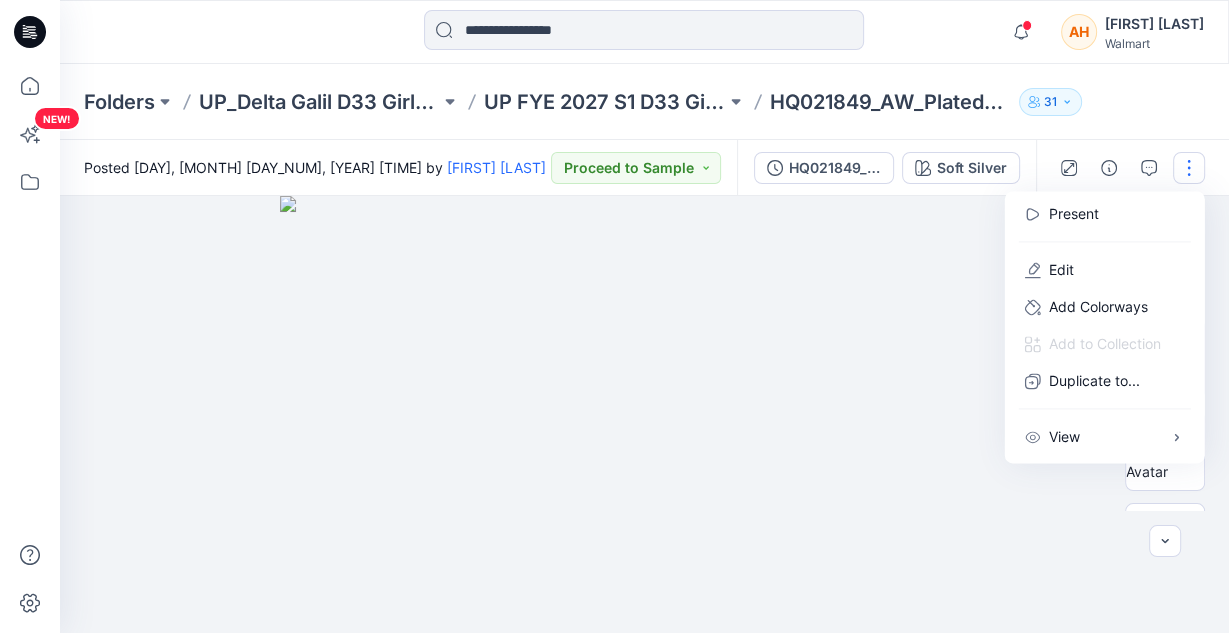 click on "Folders UP_Delta Galil D33 Girls Active UP FYE 2027 S1 D33 Girls Active Delta HQ021849_AW_Plated_Seamless_Tee 31" at bounding box center [644, 102] 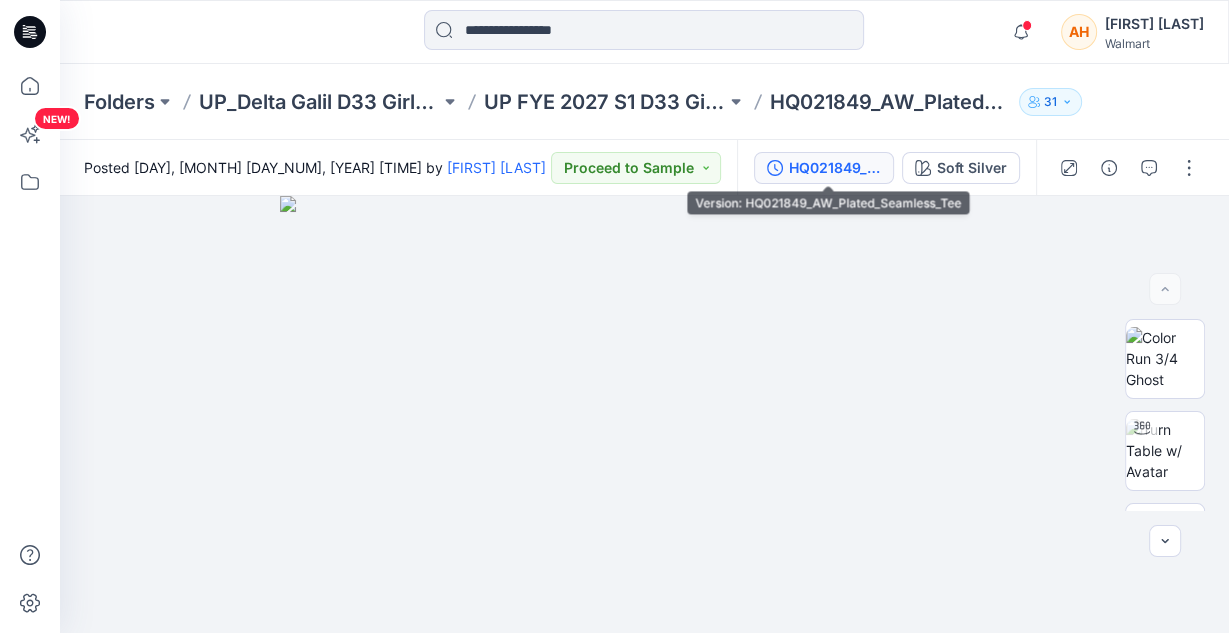 click on "HQ021849_AW_Plated_Seamless_Tee" at bounding box center (835, 168) 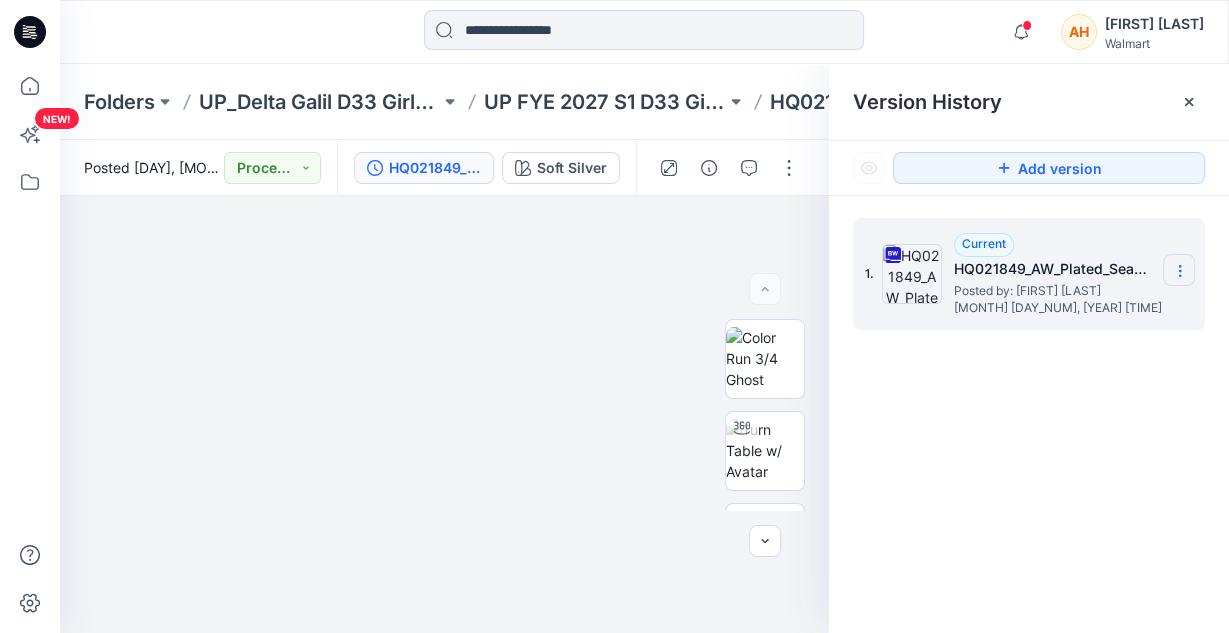 click 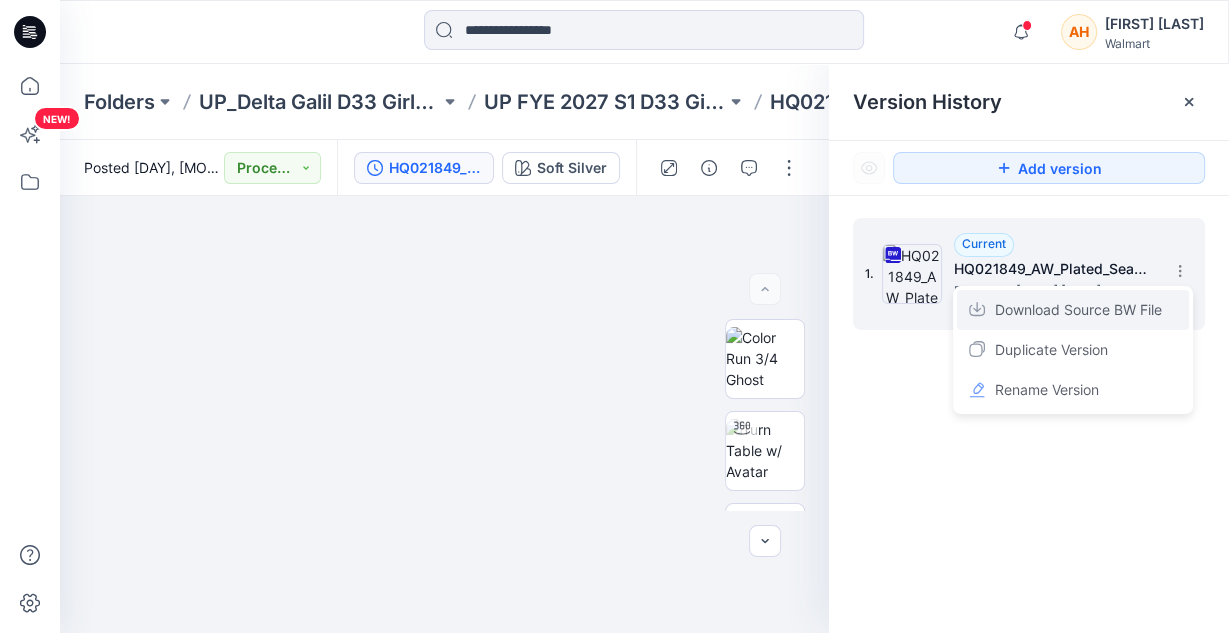 click on "Download Source BW File" at bounding box center [1078, 310] 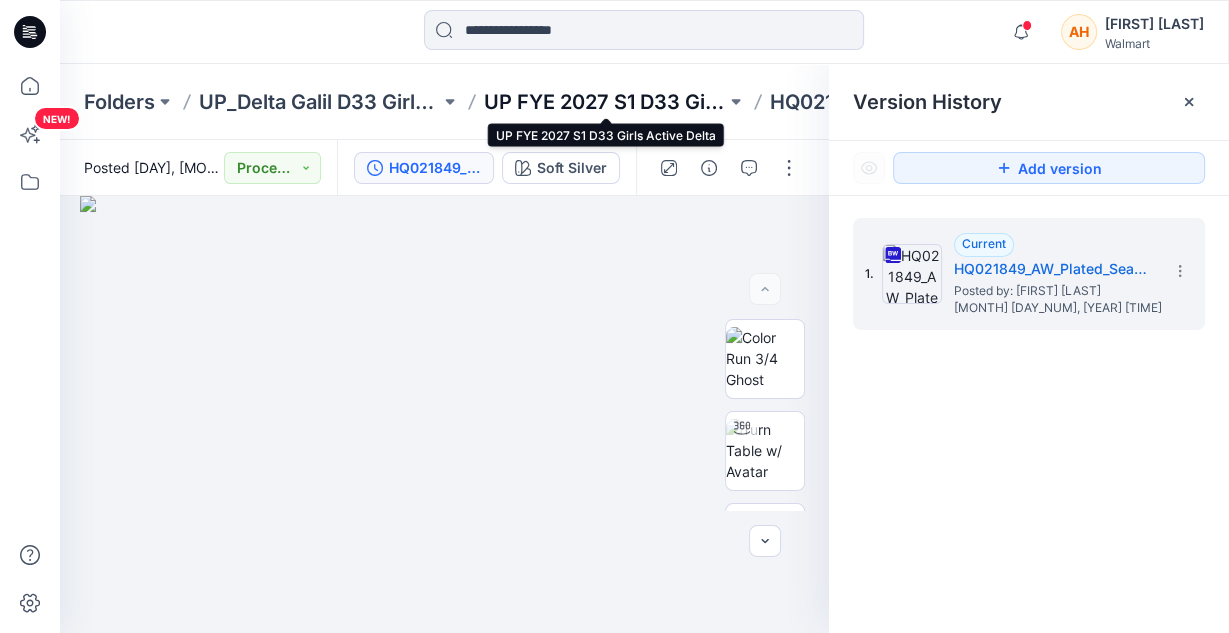 click on "UP FYE 2027 S1 D33 Girls Active Delta" at bounding box center (604, 102) 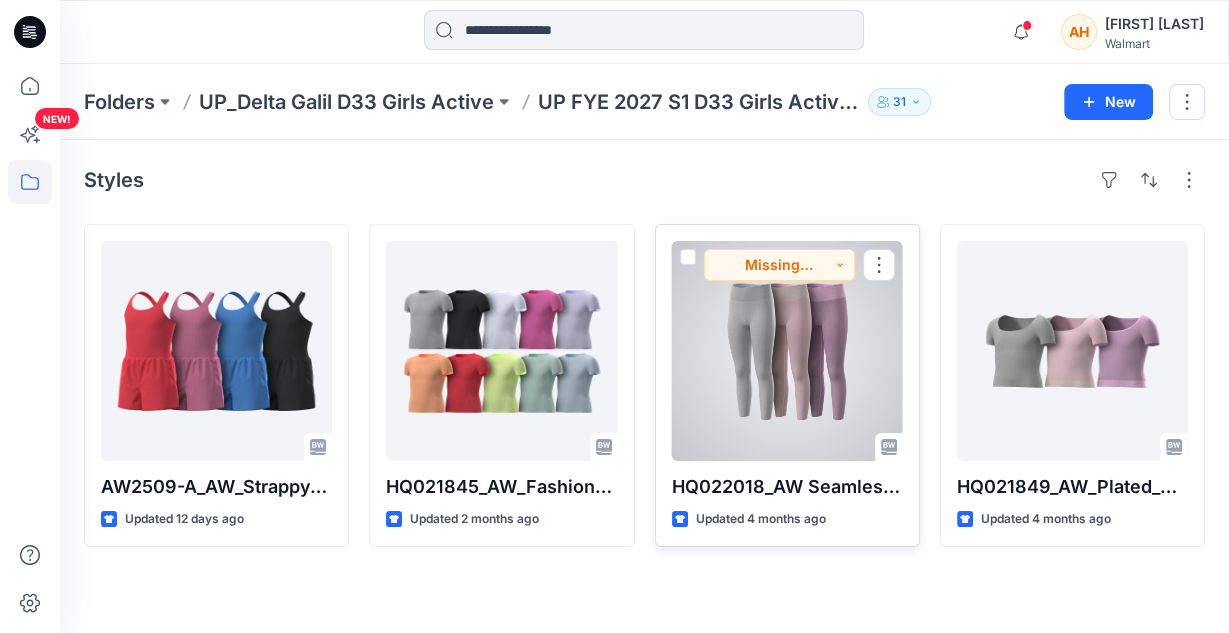 click at bounding box center (787, 351) 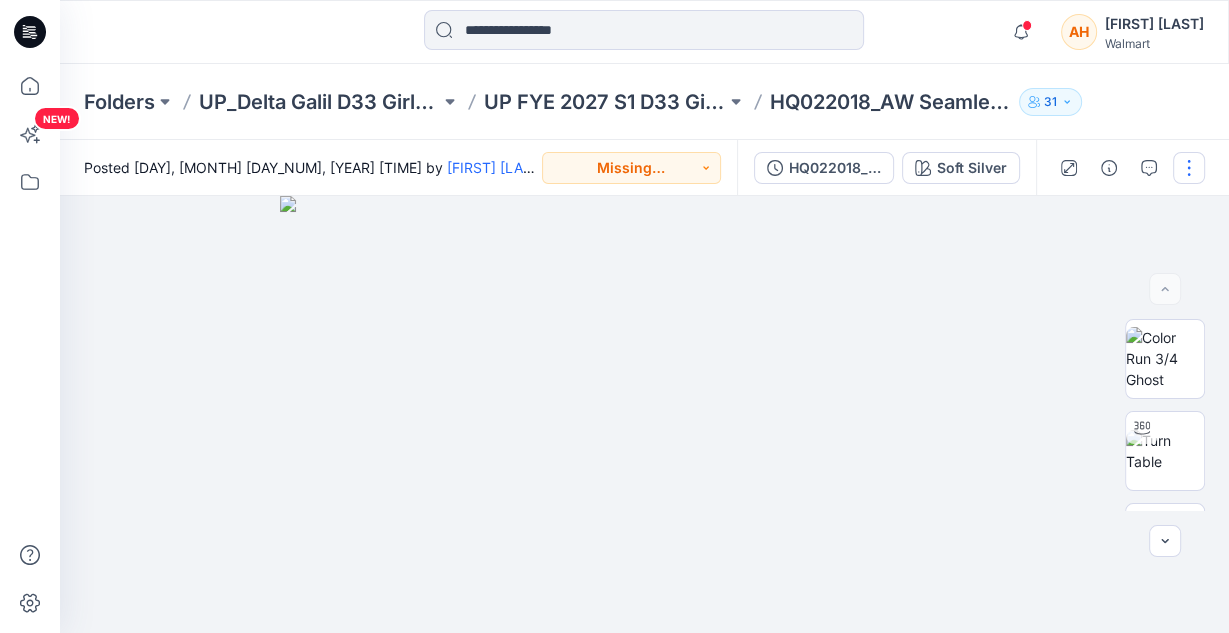 click at bounding box center (1189, 168) 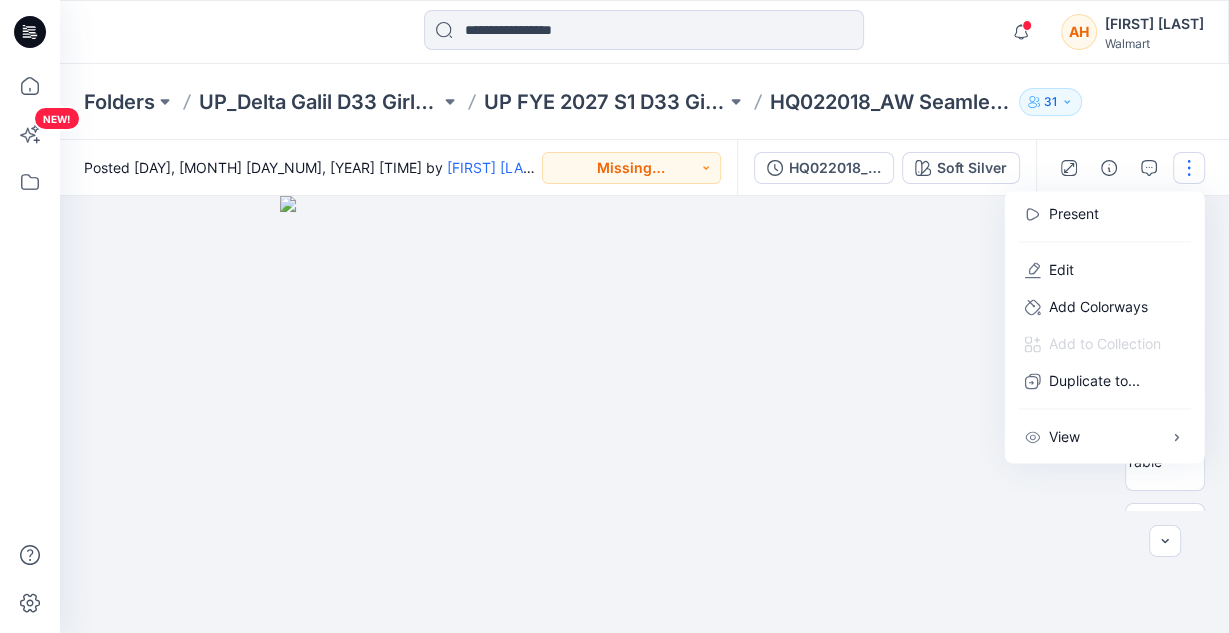 click on "Folders UP_Delta Galil D33 Girls Active UP FYE 2027 S1 D33 Girls Active Delta HQ022018_AW Seamless_Plated_Legging 31" at bounding box center [644, 102] 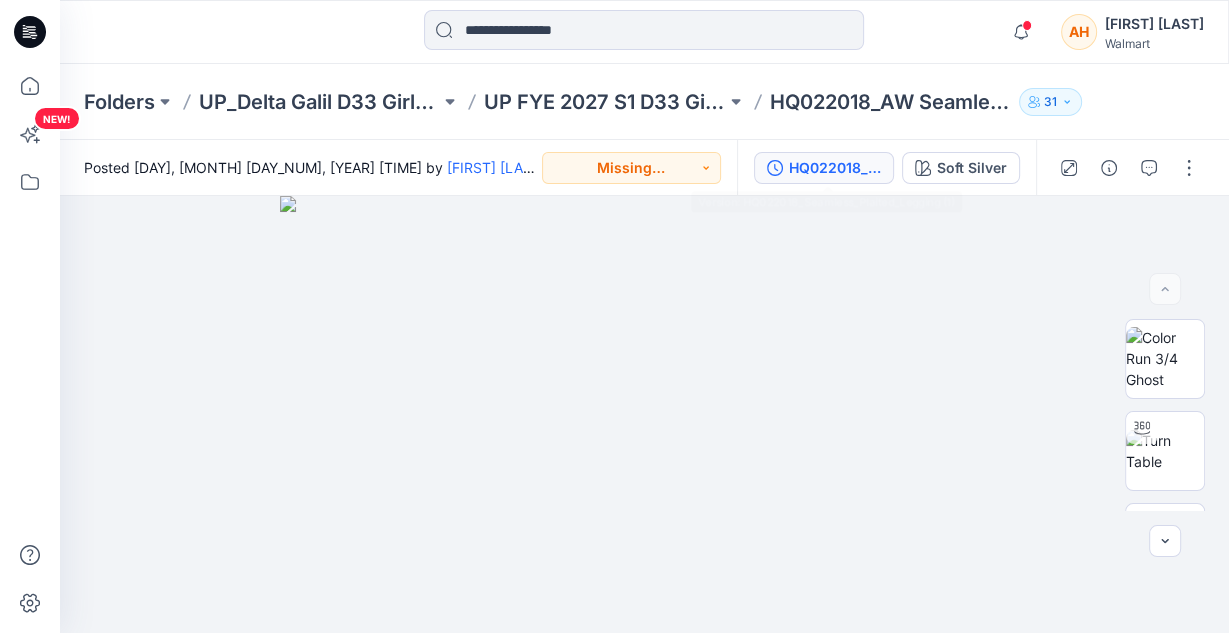 click on "HQ022018_Seamless_Plaited_Legging (1)" at bounding box center [824, 168] 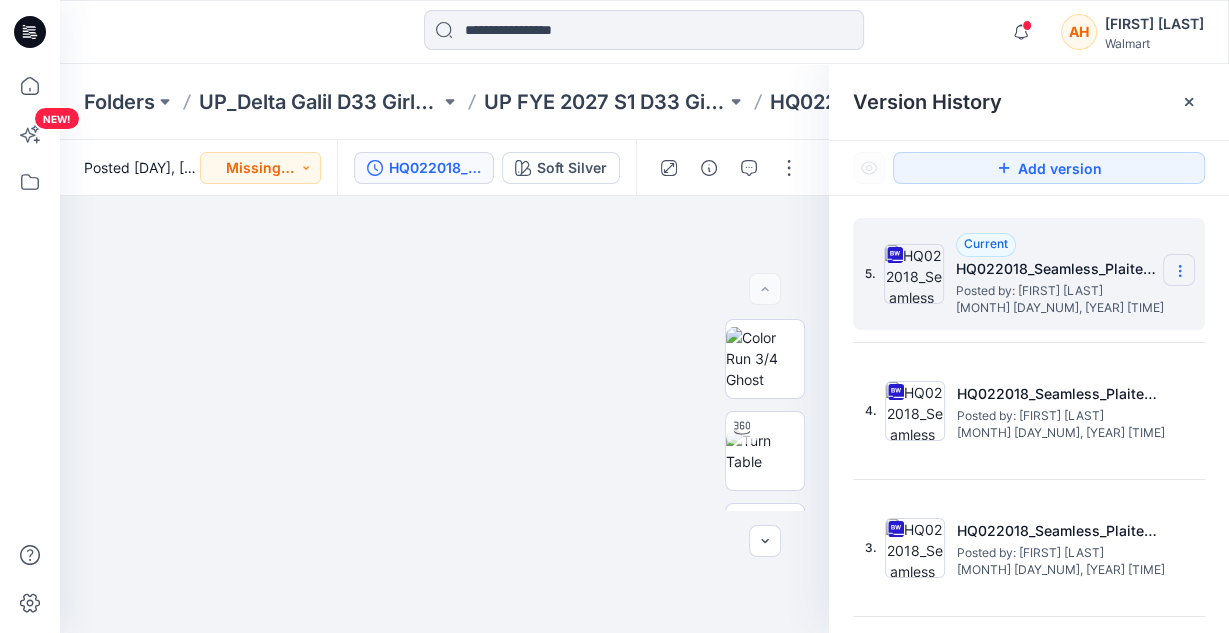 click at bounding box center [1179, 270] 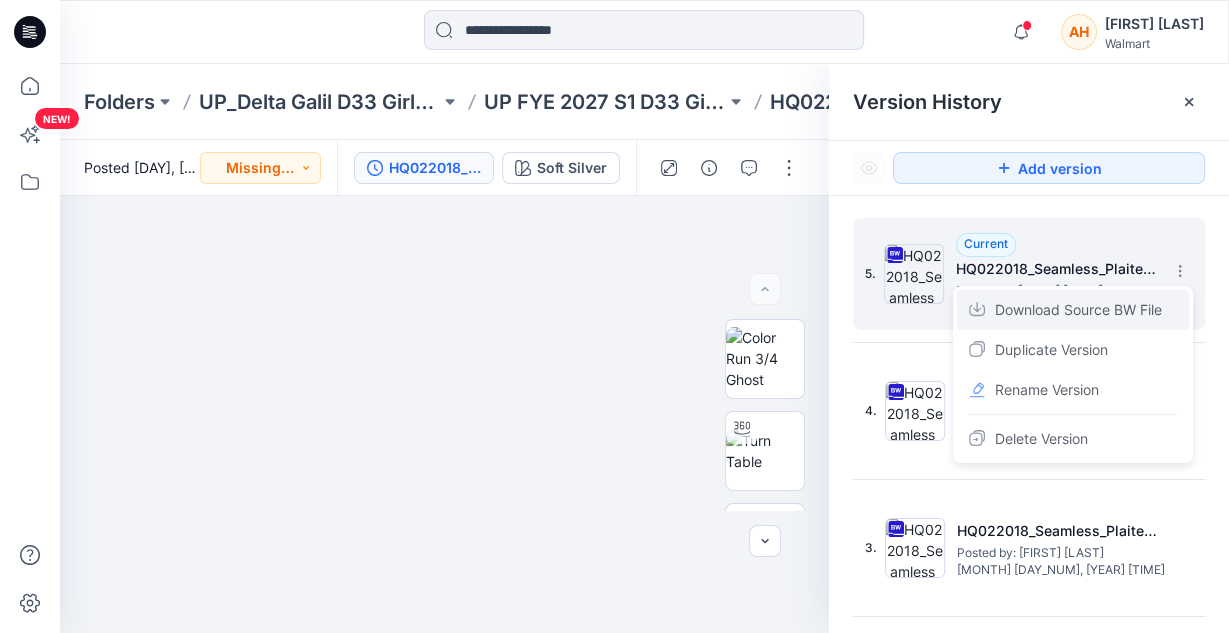 click on "Download Source BW File" at bounding box center (1078, 310) 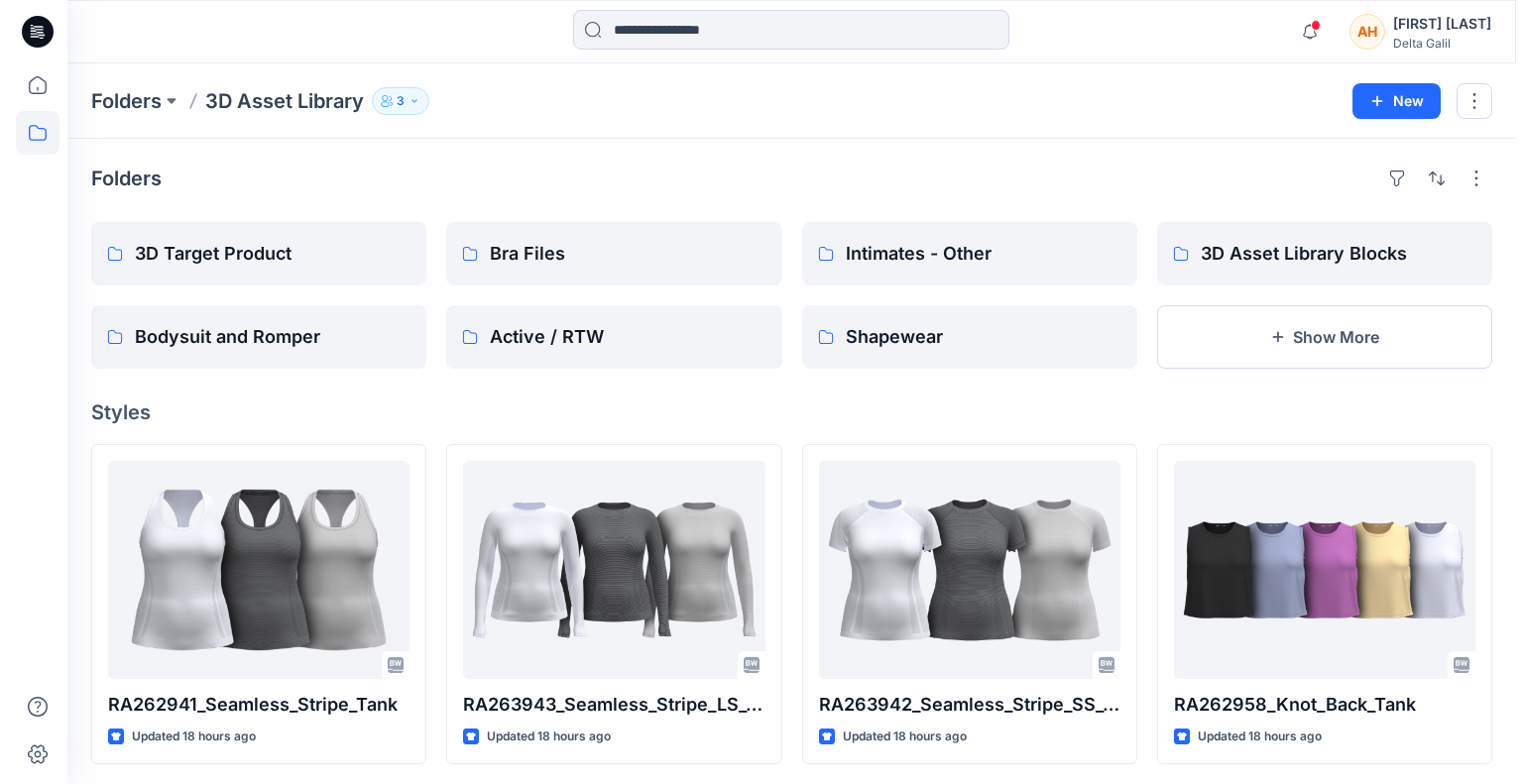 scroll, scrollTop: 0, scrollLeft: 0, axis: both 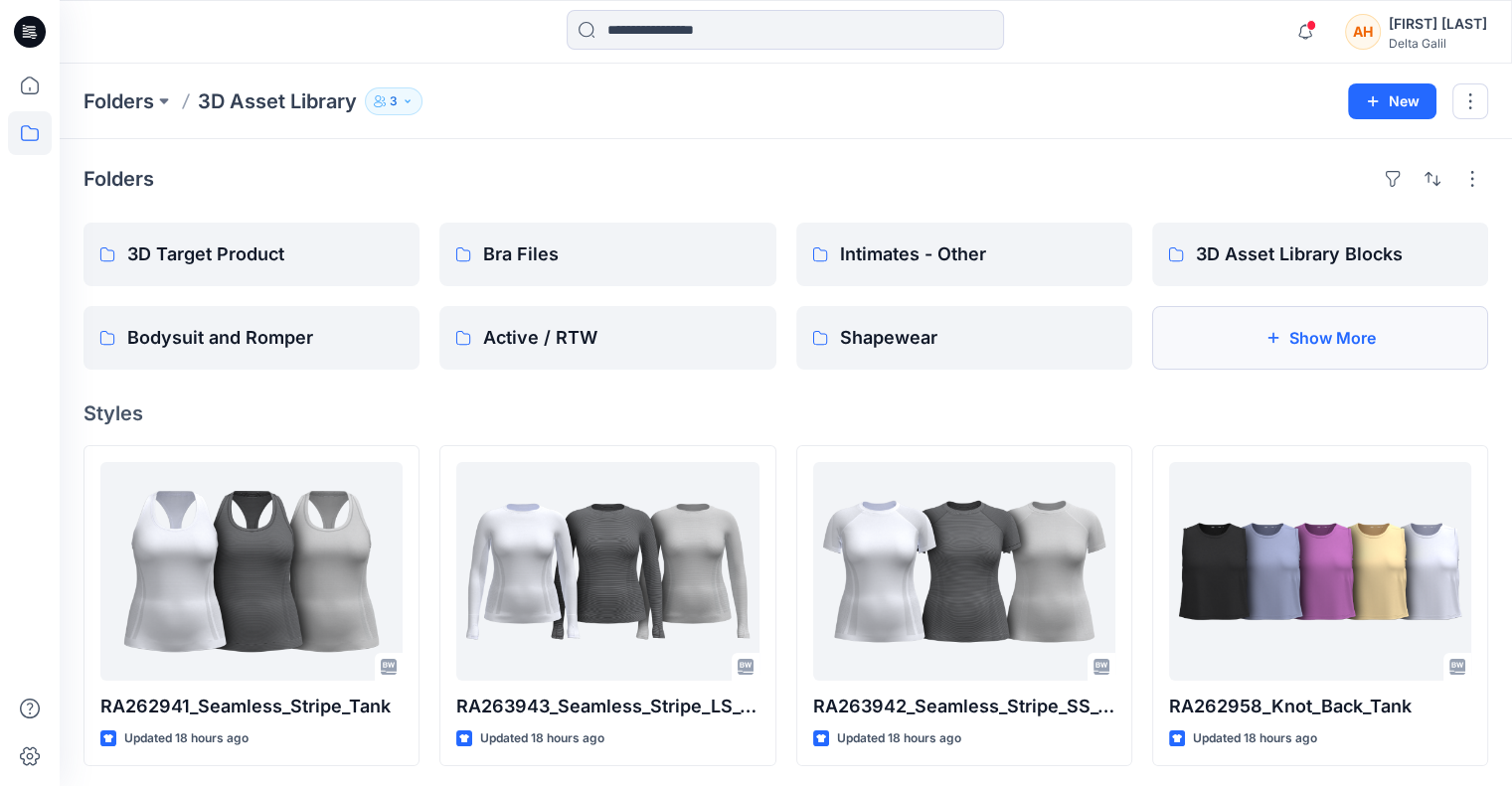 click on "Show More" at bounding box center (1320, 338) 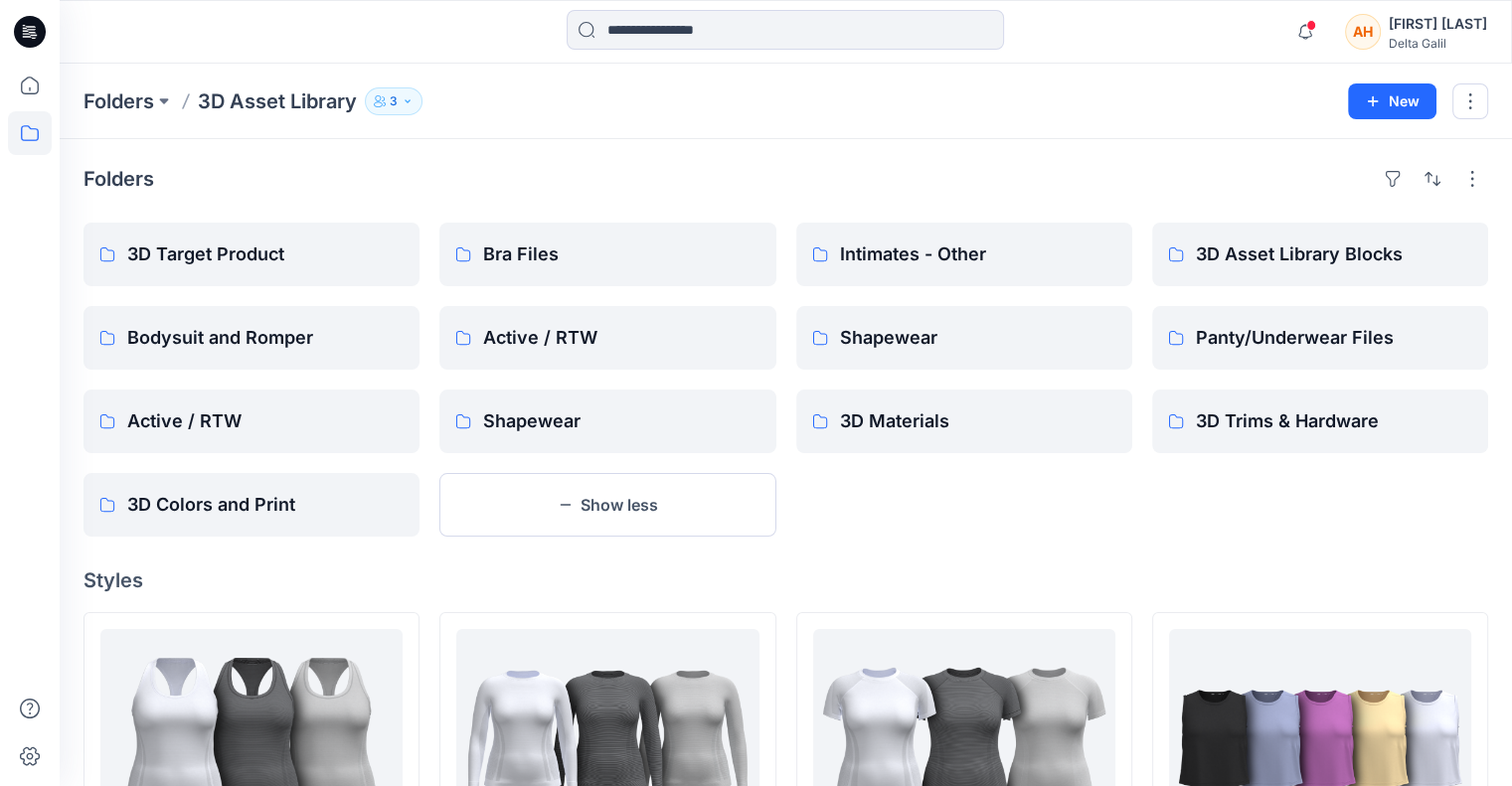 click on "Folders" at bounding box center [118, 101] 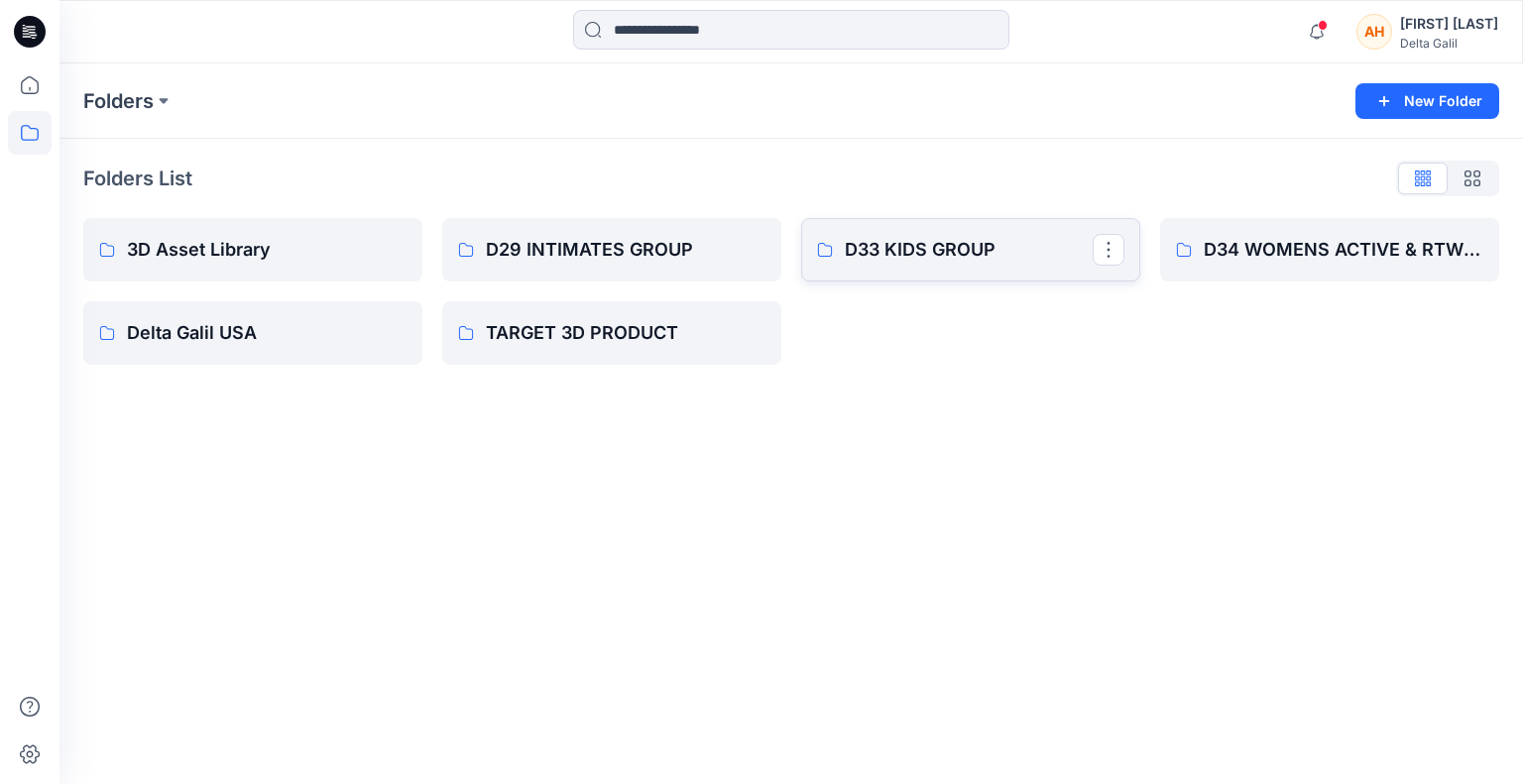 click on "D33 KIDS GROUP" at bounding box center [971, 250] 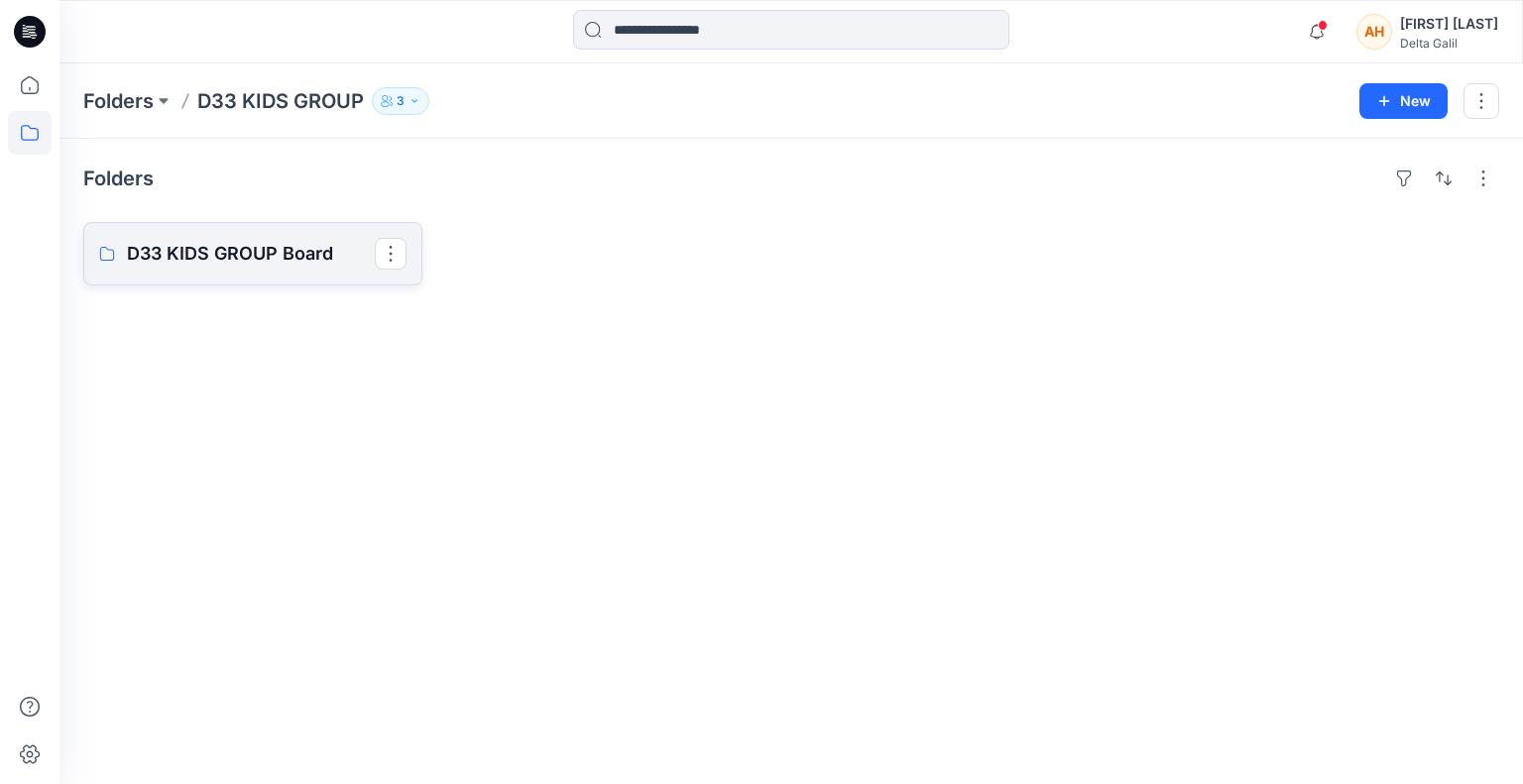 click on "D33 KIDS GROUP Board" at bounding box center [253, 254] 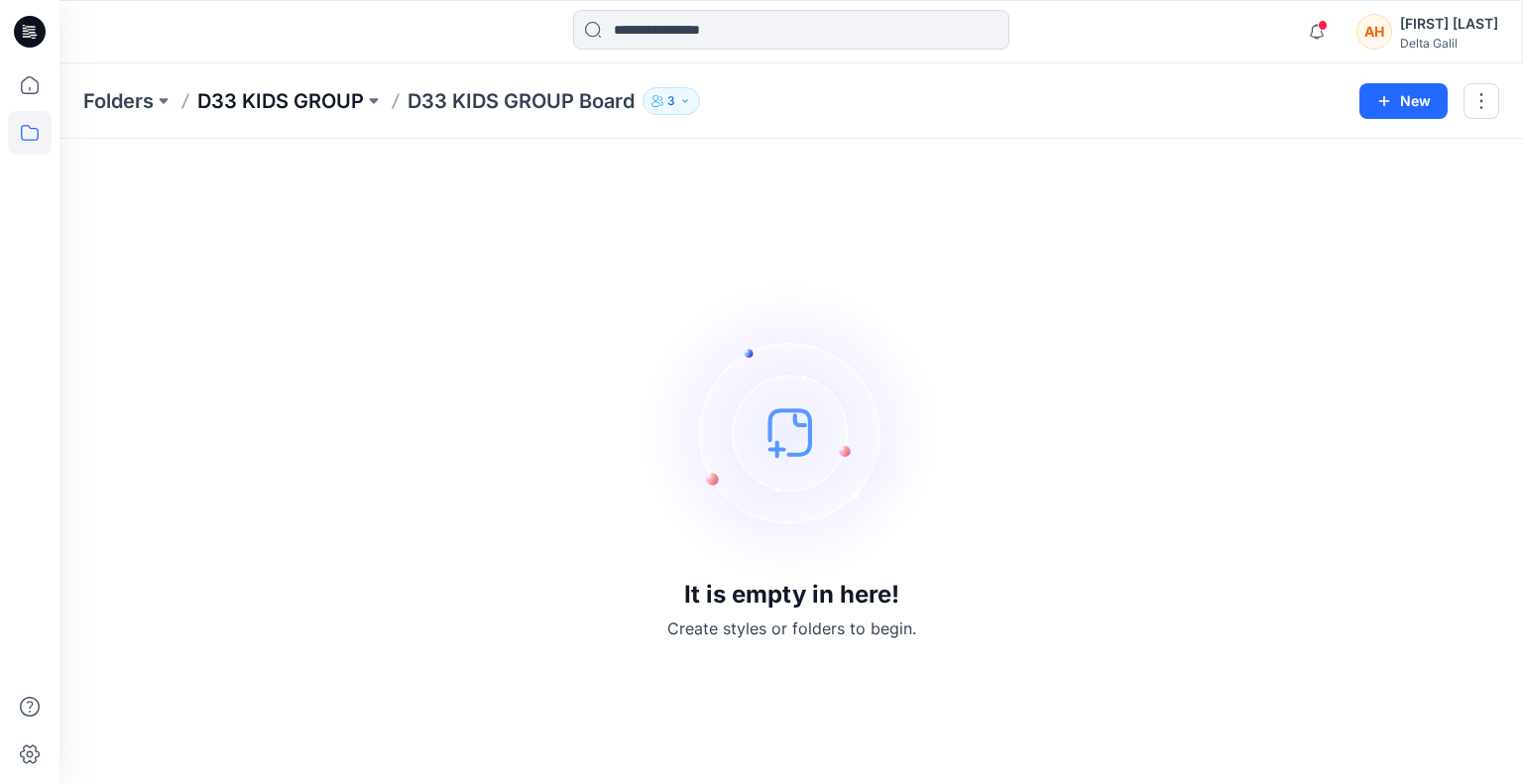 click on "D33 KIDS GROUP" at bounding box center (281, 101) 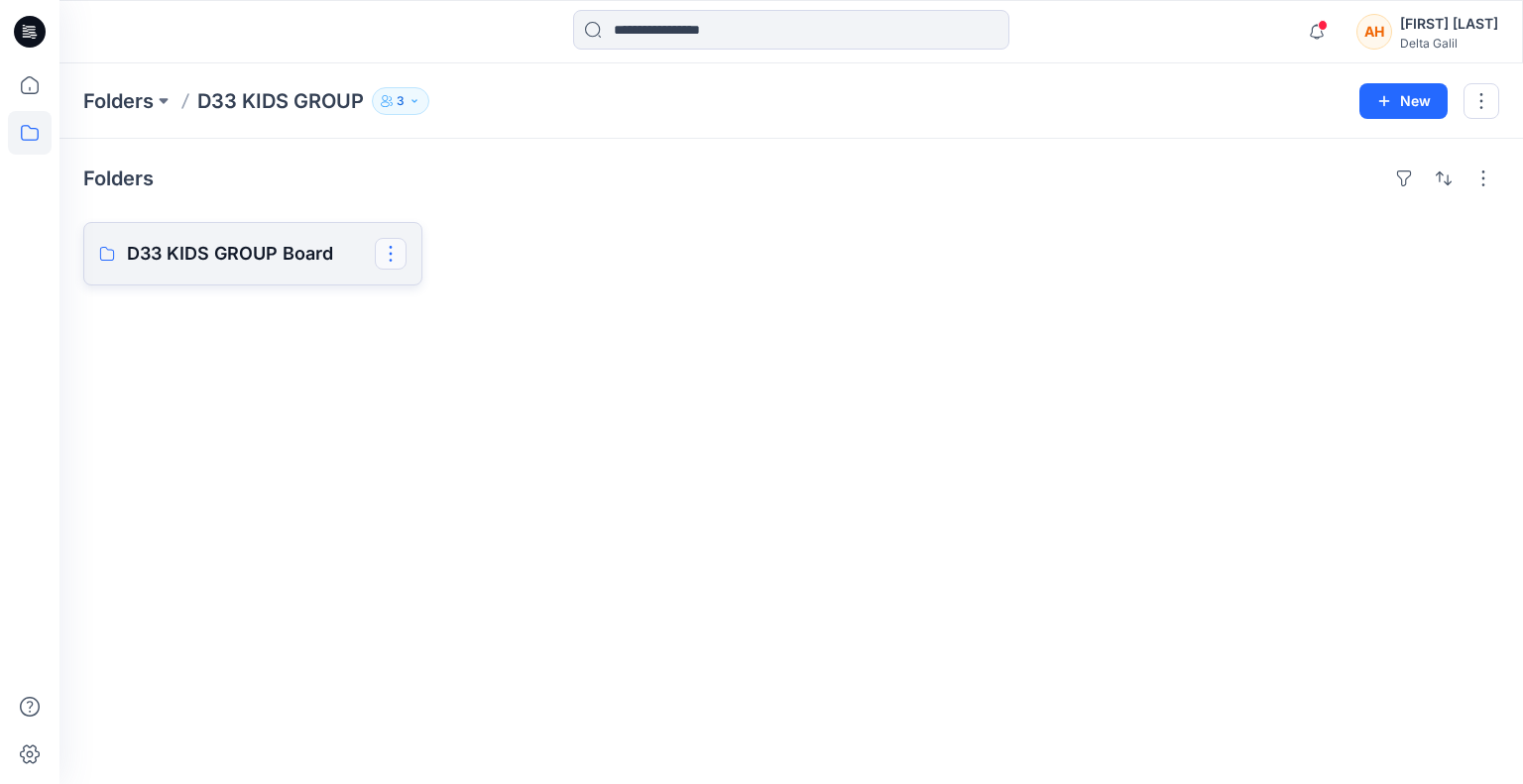 click at bounding box center [391, 254] 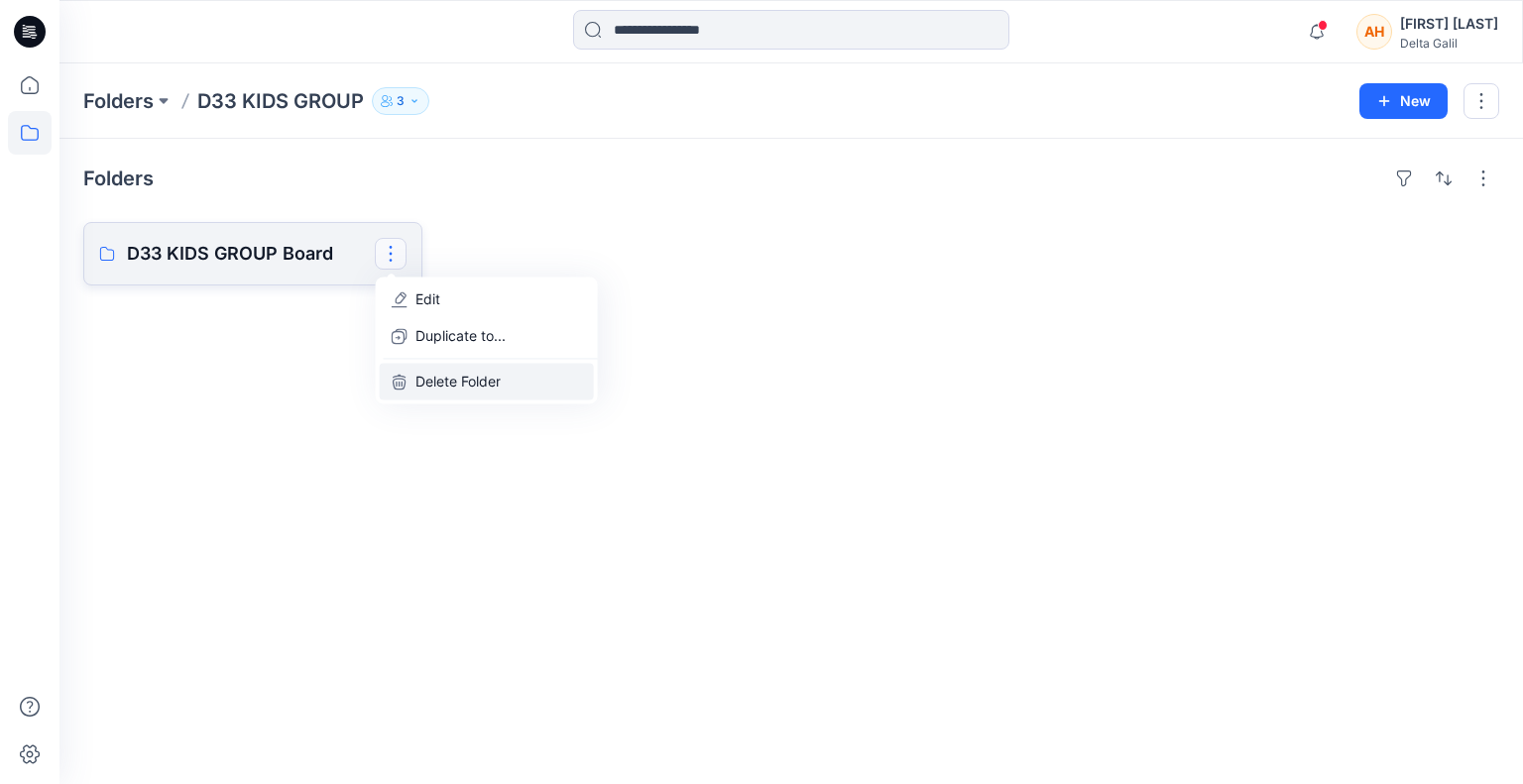 click on "Delete Folder" at bounding box center [458, 381] 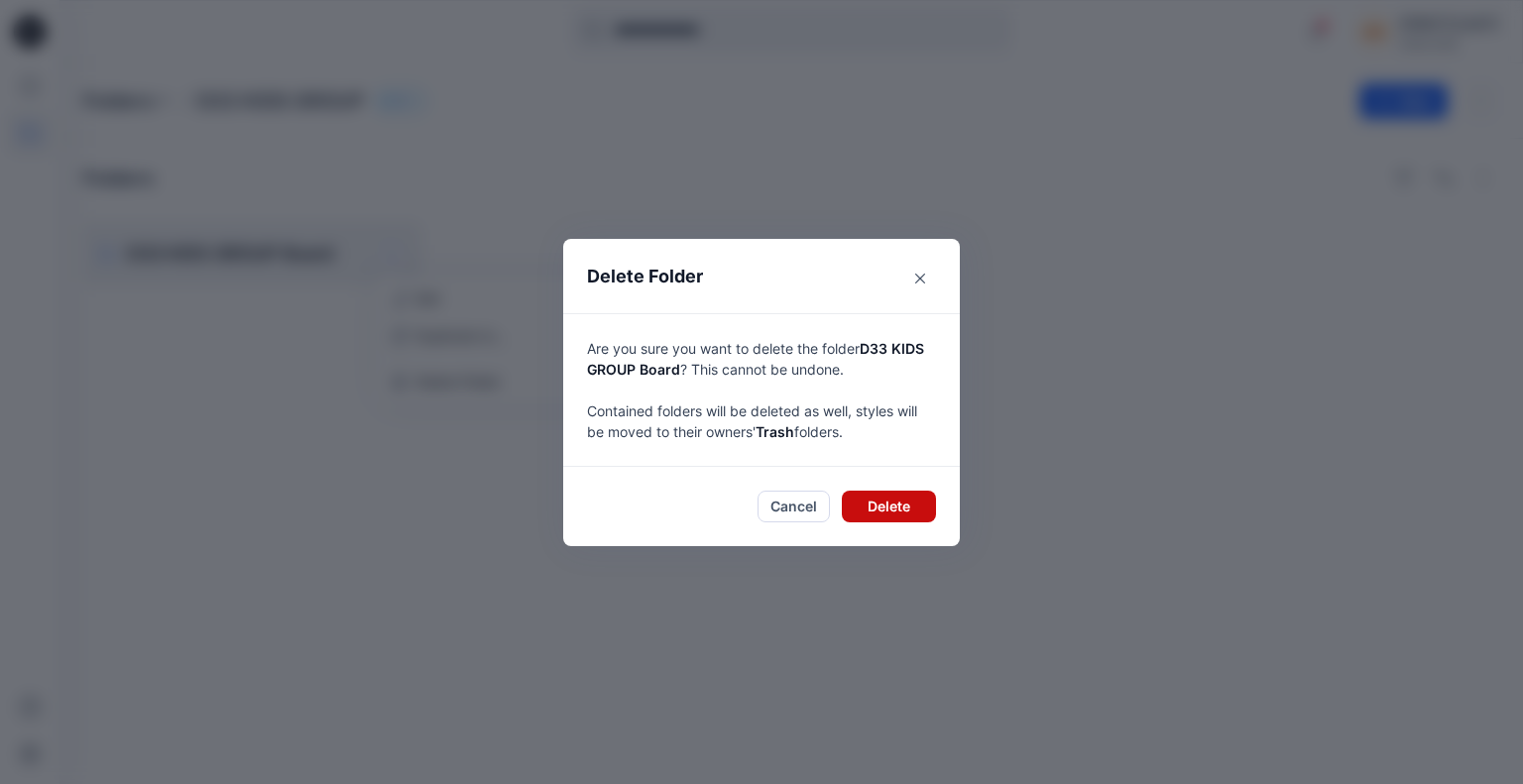 click on "Delete" at bounding box center (888, 506) 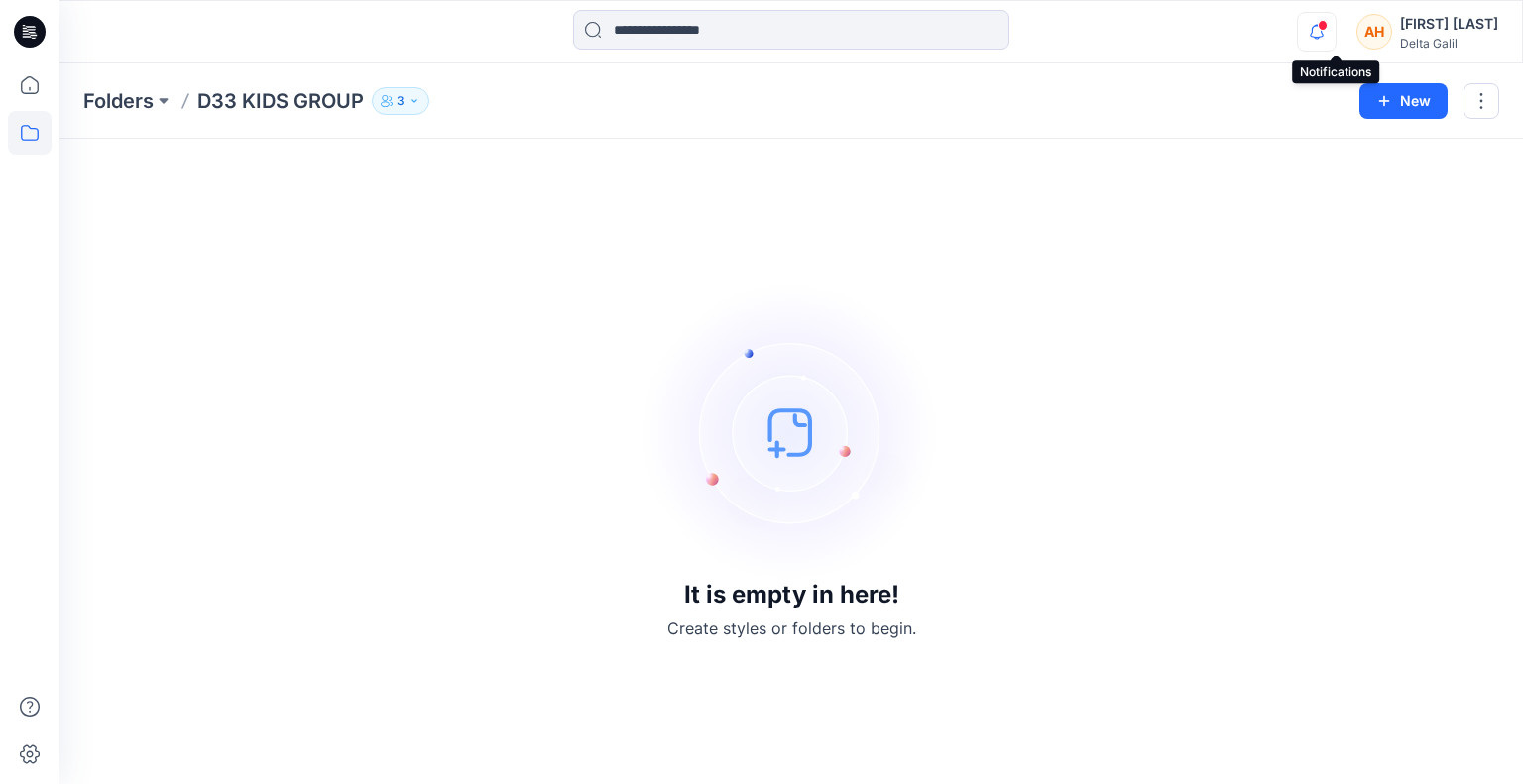 click 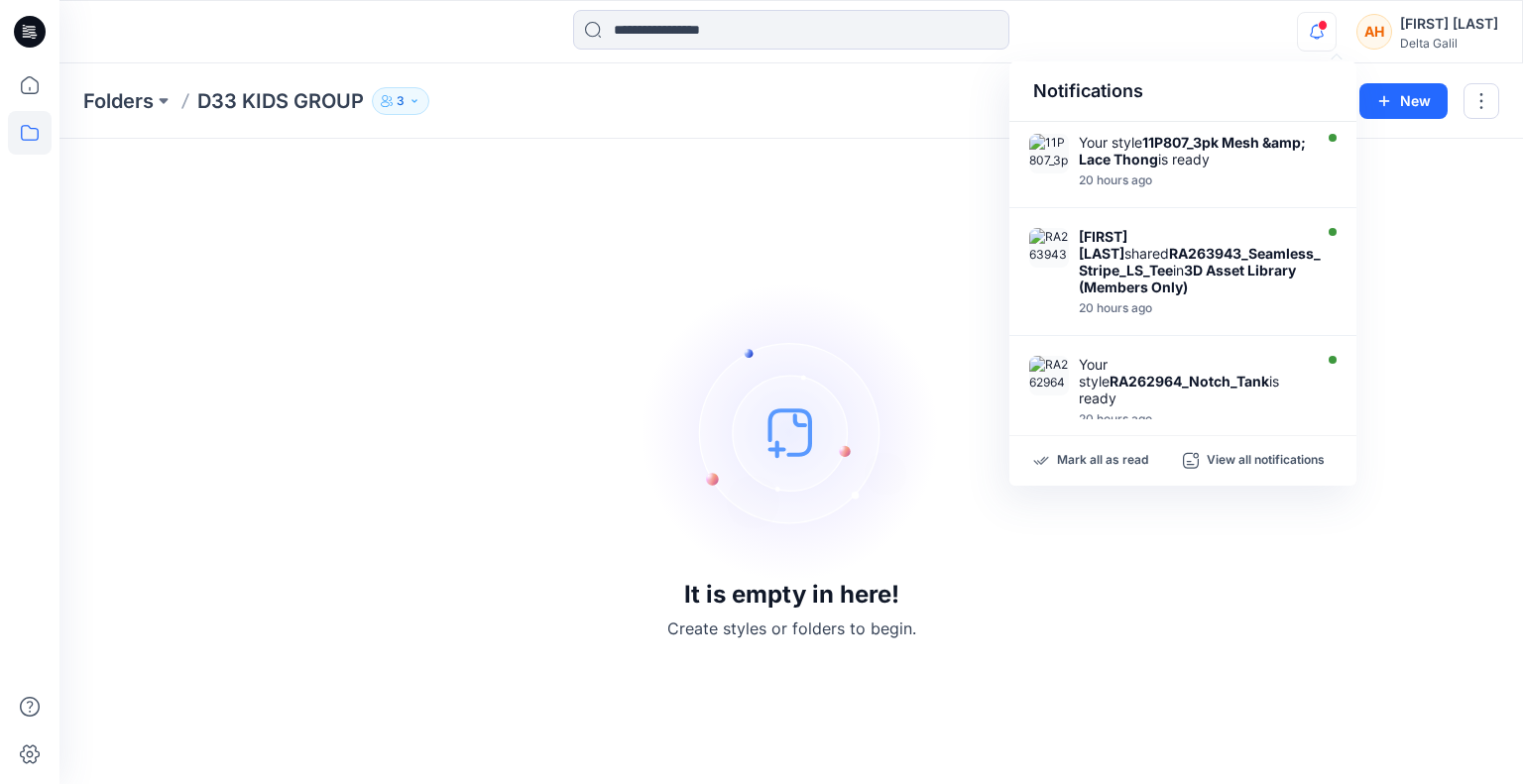 click 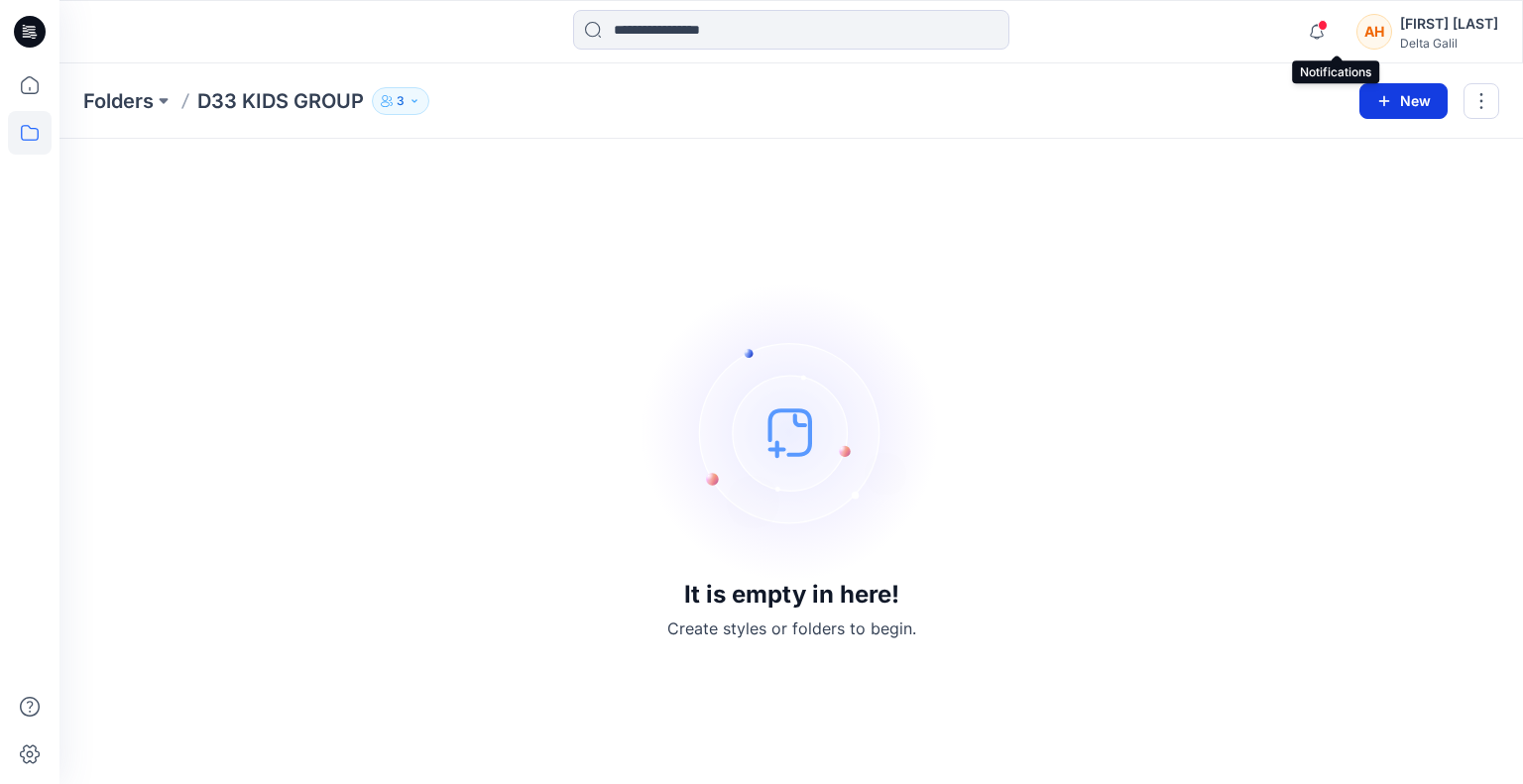 click on "New" at bounding box center (1403, 101) 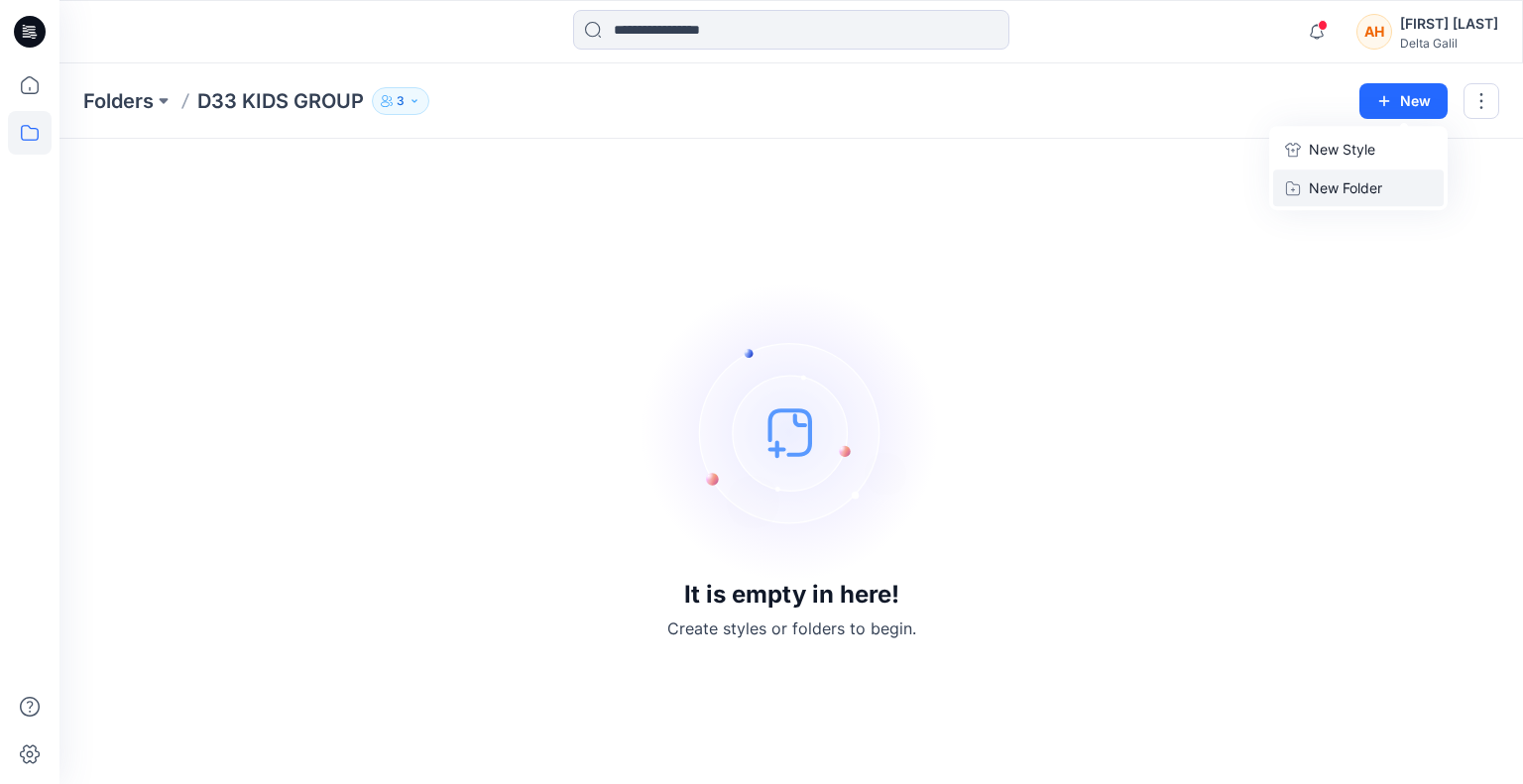 click on "New Folder" at bounding box center [1358, 187] 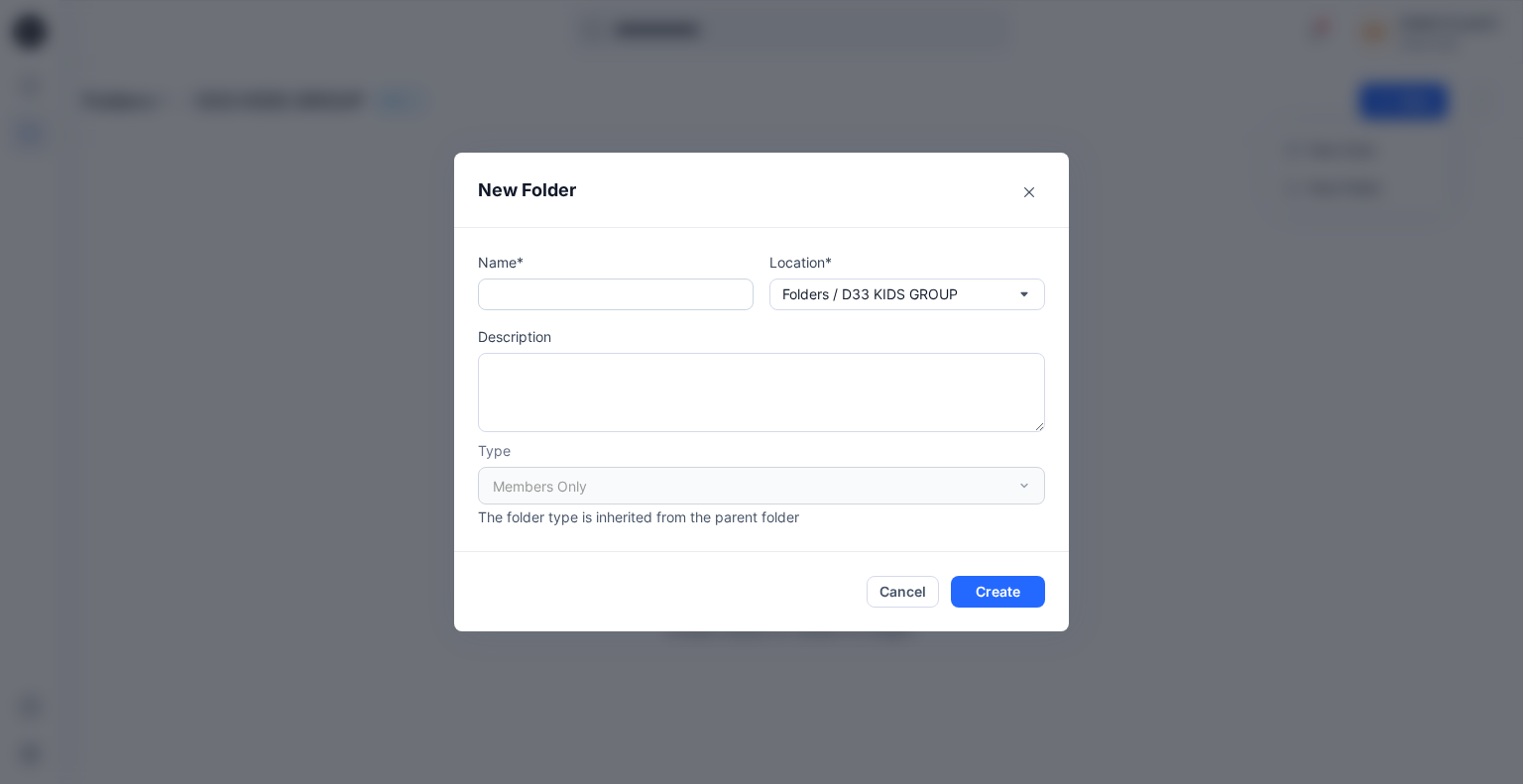 click at bounding box center [616, 294] 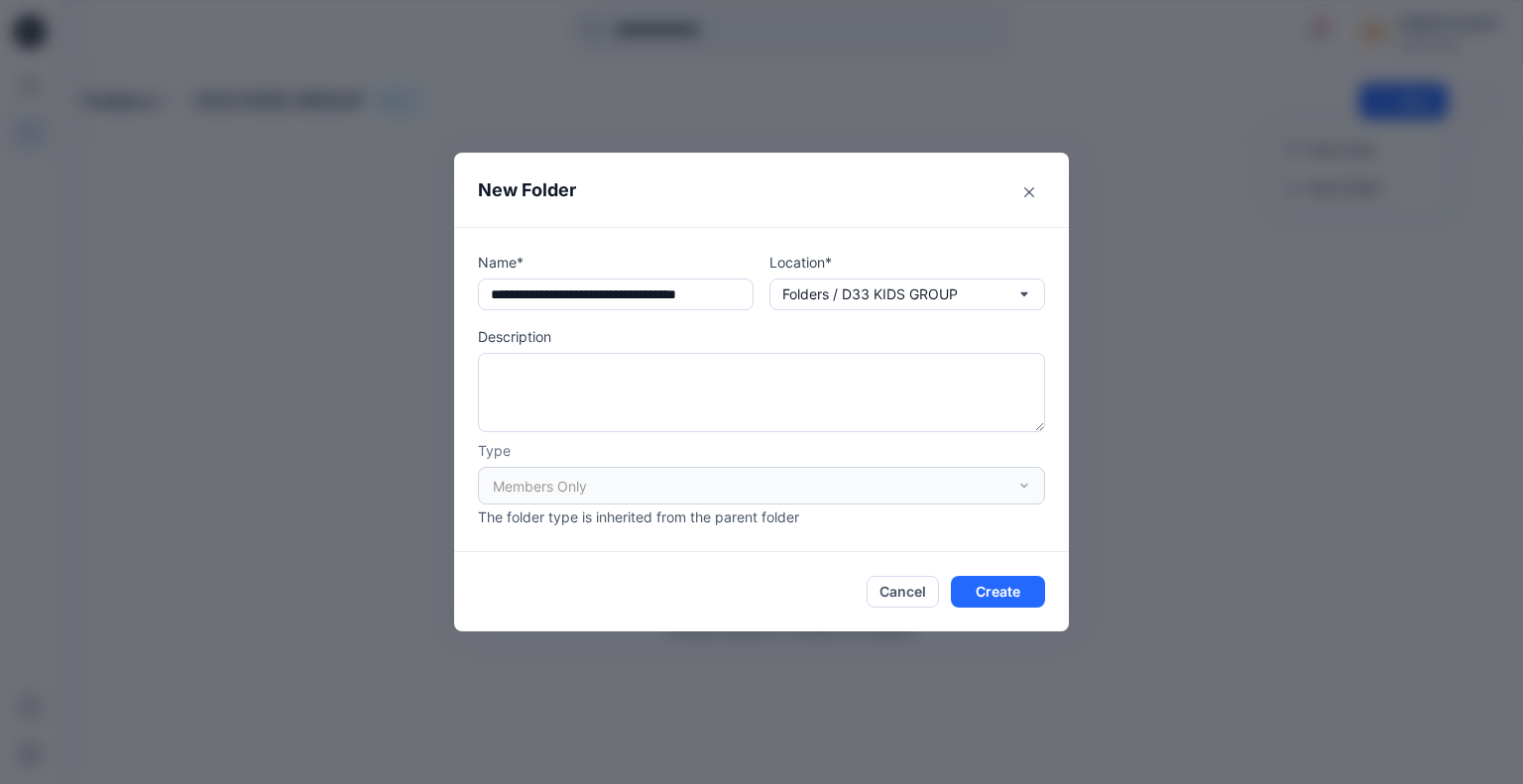scroll, scrollTop: 0, scrollLeft: 3, axis: horizontal 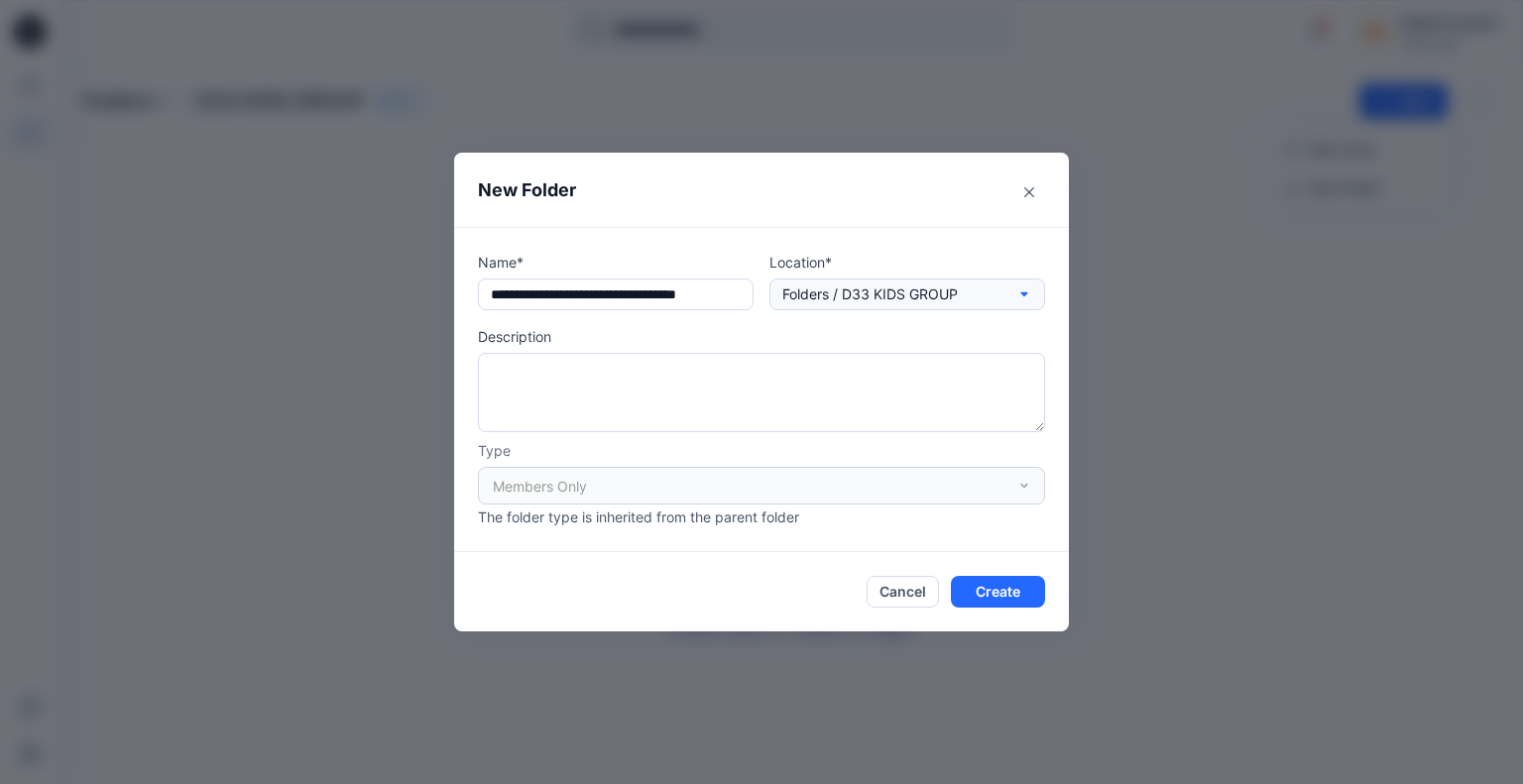 drag, startPoint x: 699, startPoint y: 296, endPoint x: 773, endPoint y: 297, distance: 74.00676 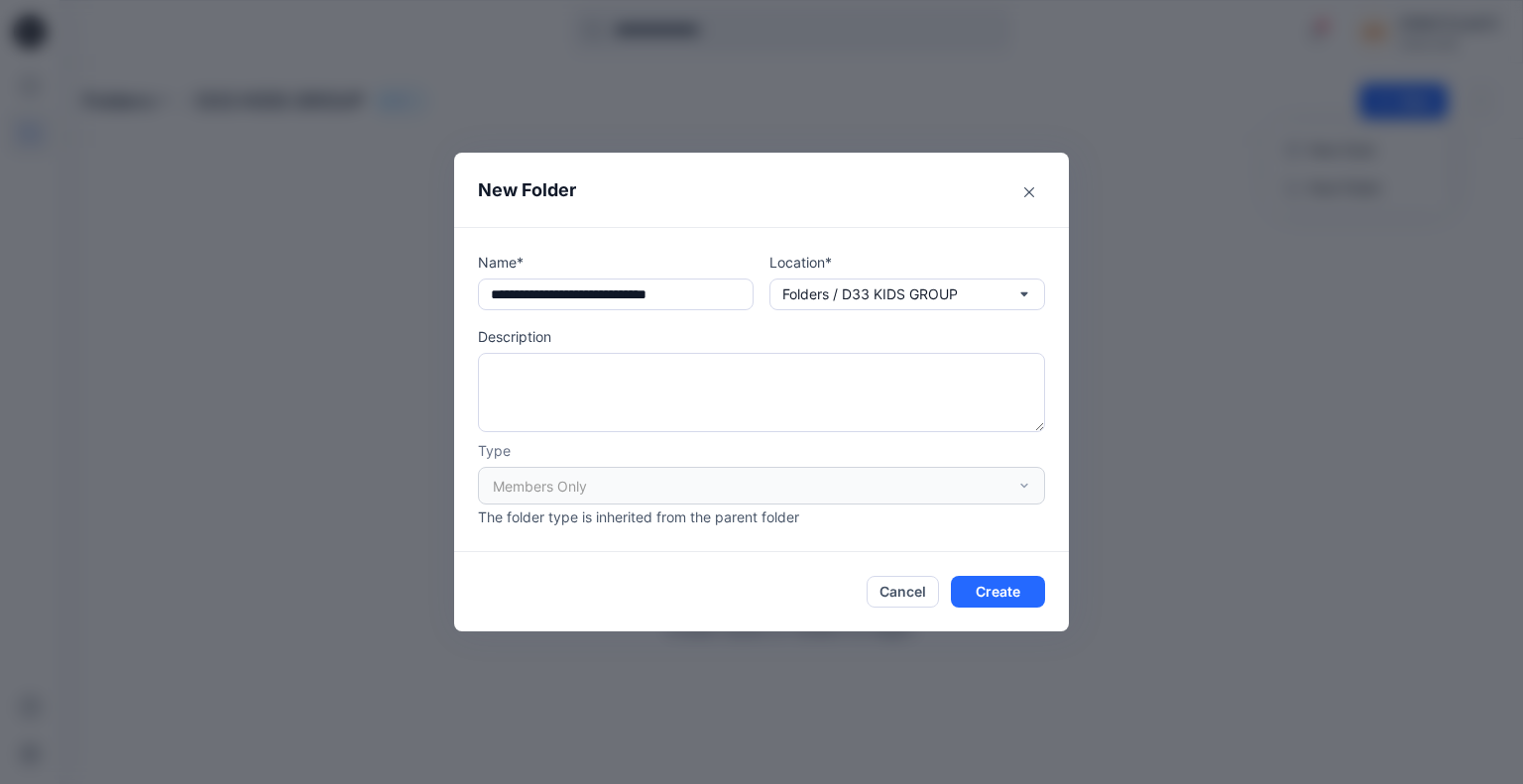 scroll, scrollTop: 0, scrollLeft: 0, axis: both 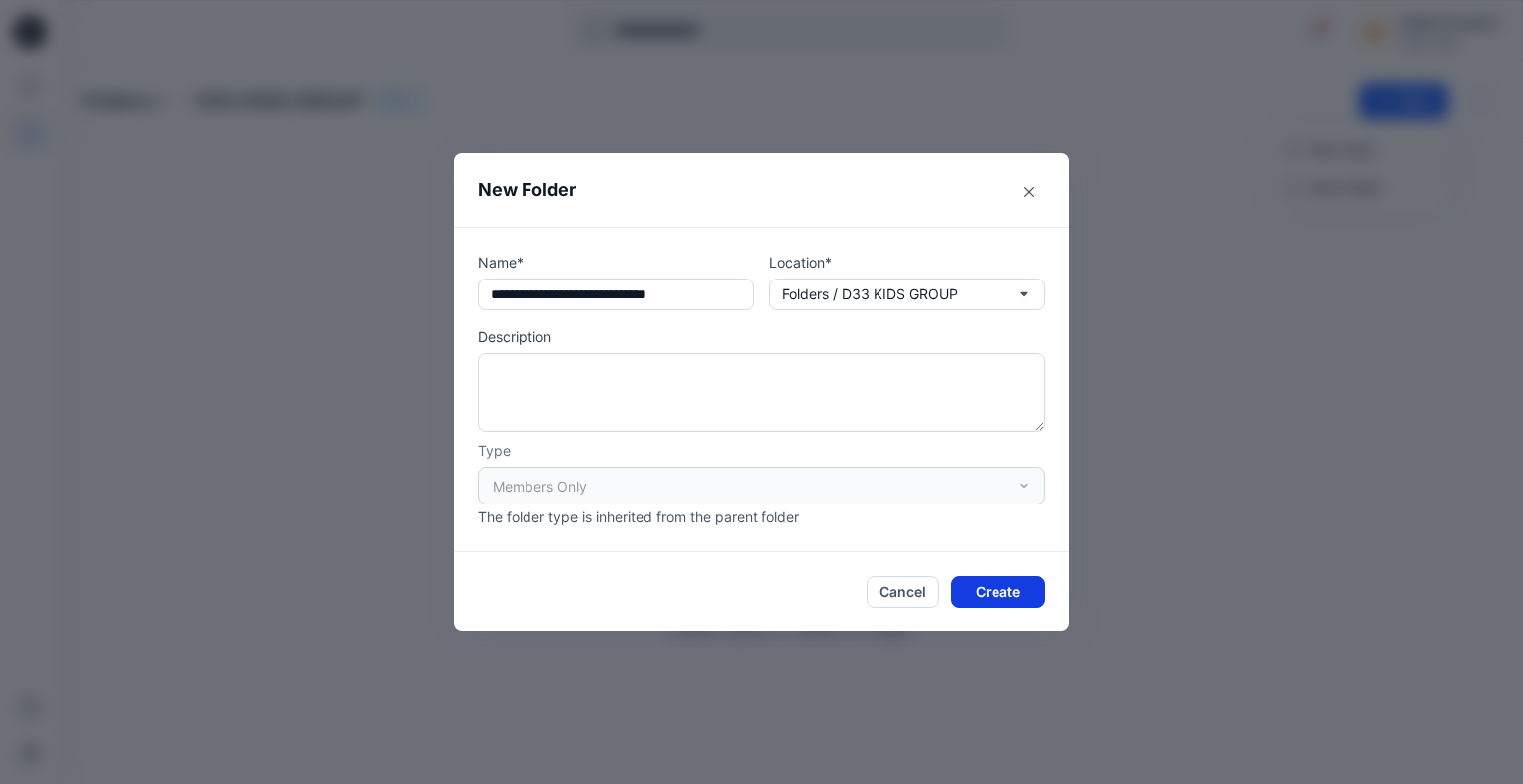 type on "**********" 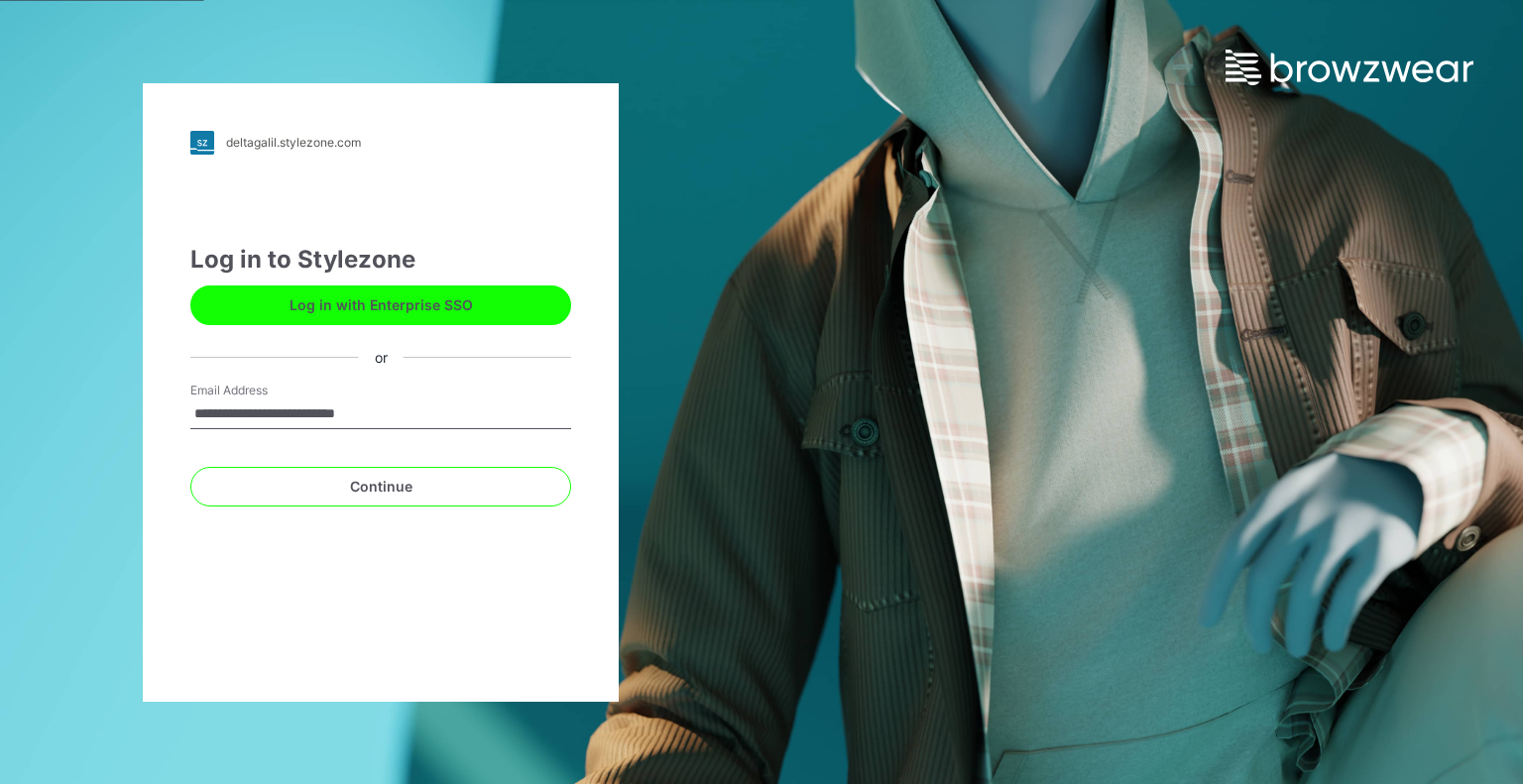 scroll, scrollTop: 0, scrollLeft: 0, axis: both 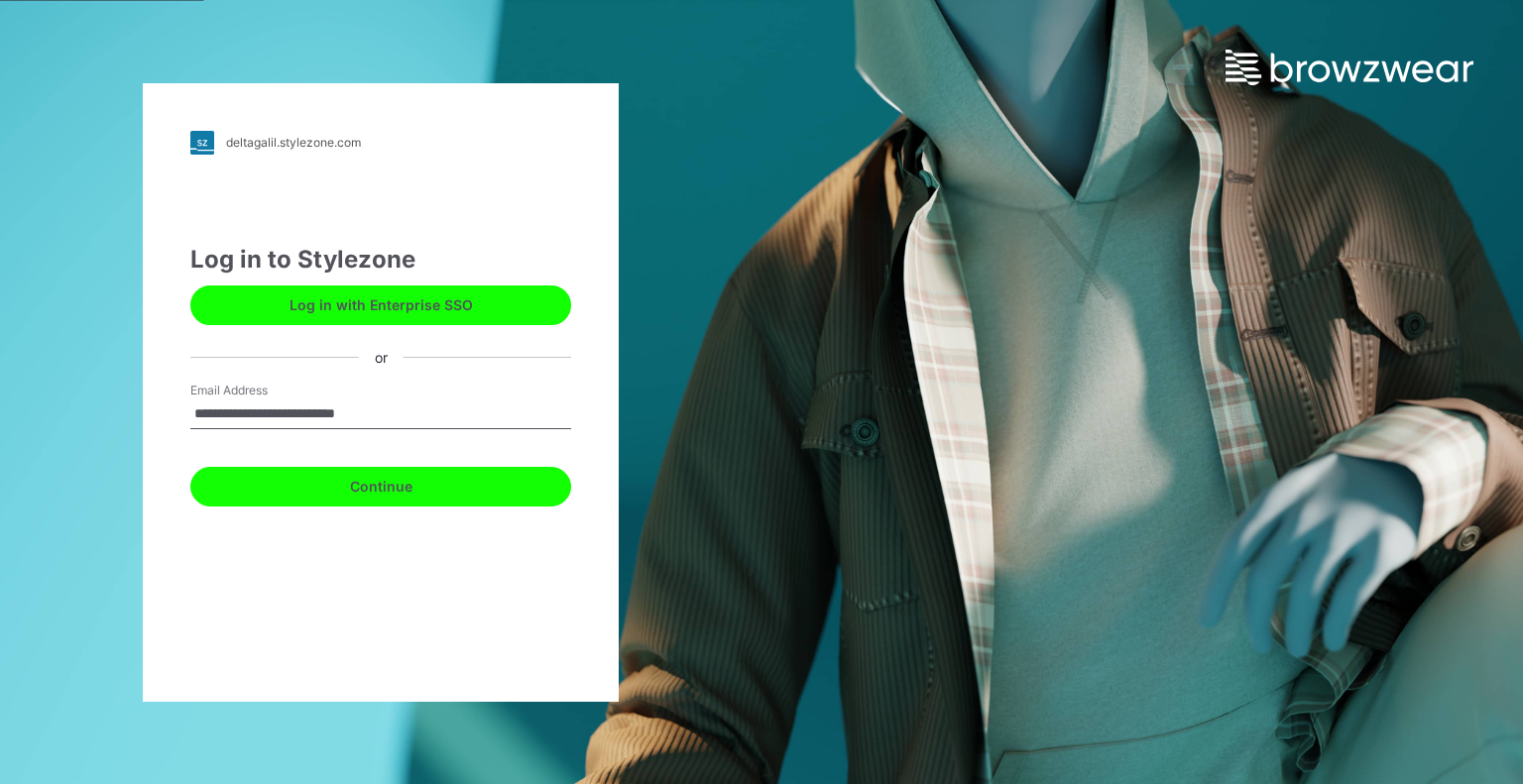 click on "Continue" at bounding box center (381, 487) 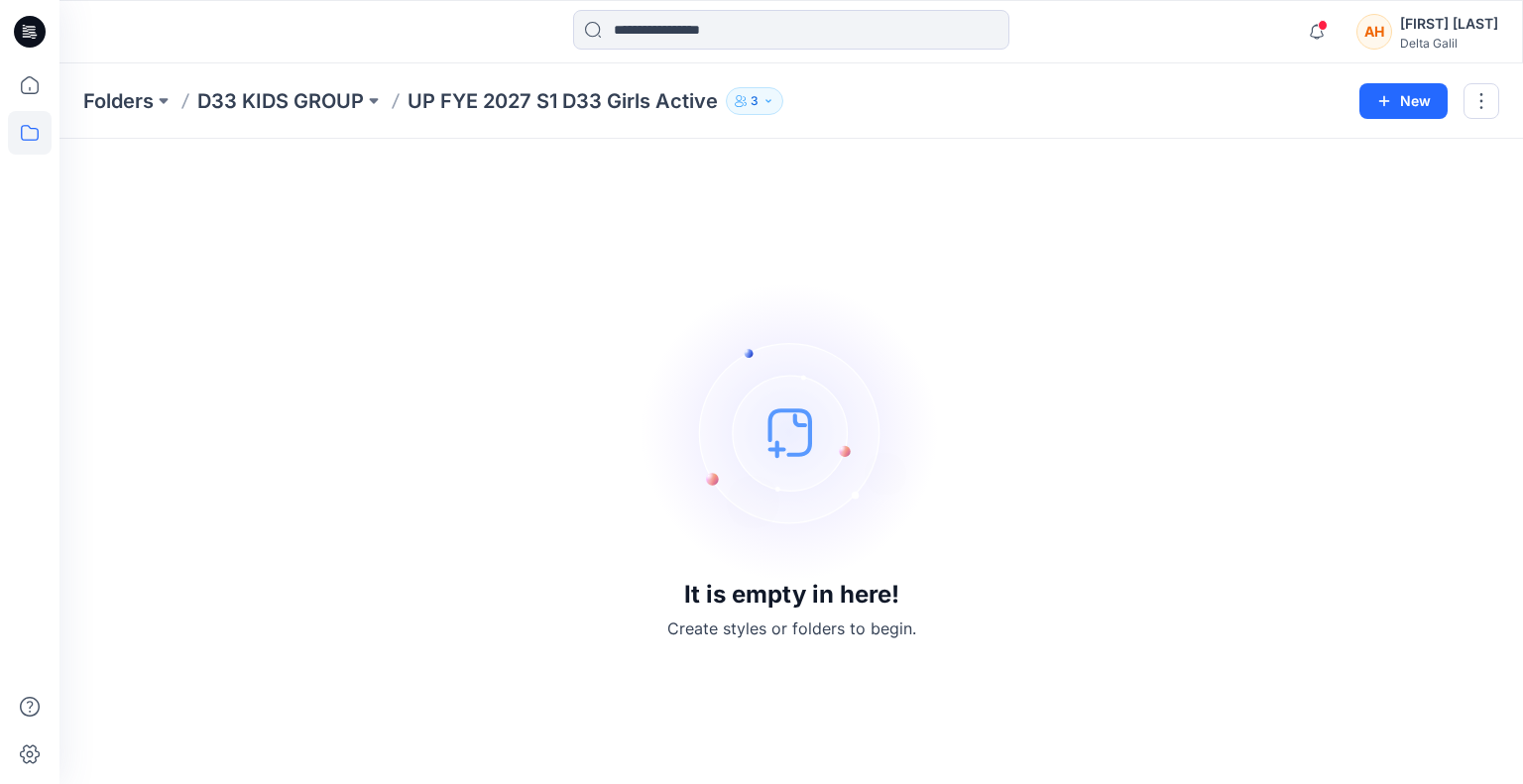 scroll, scrollTop: 0, scrollLeft: 0, axis: both 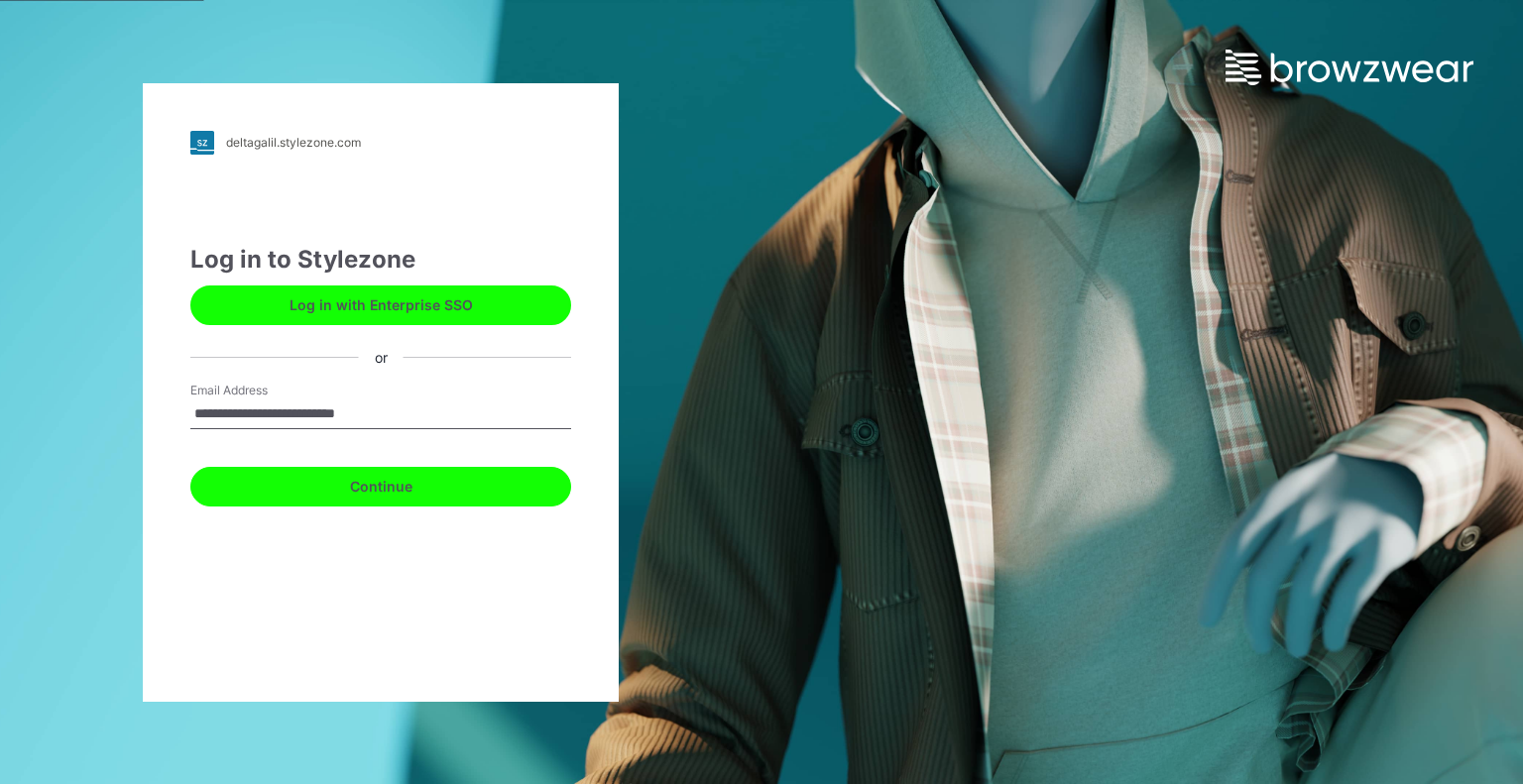 click on "Continue" at bounding box center [381, 487] 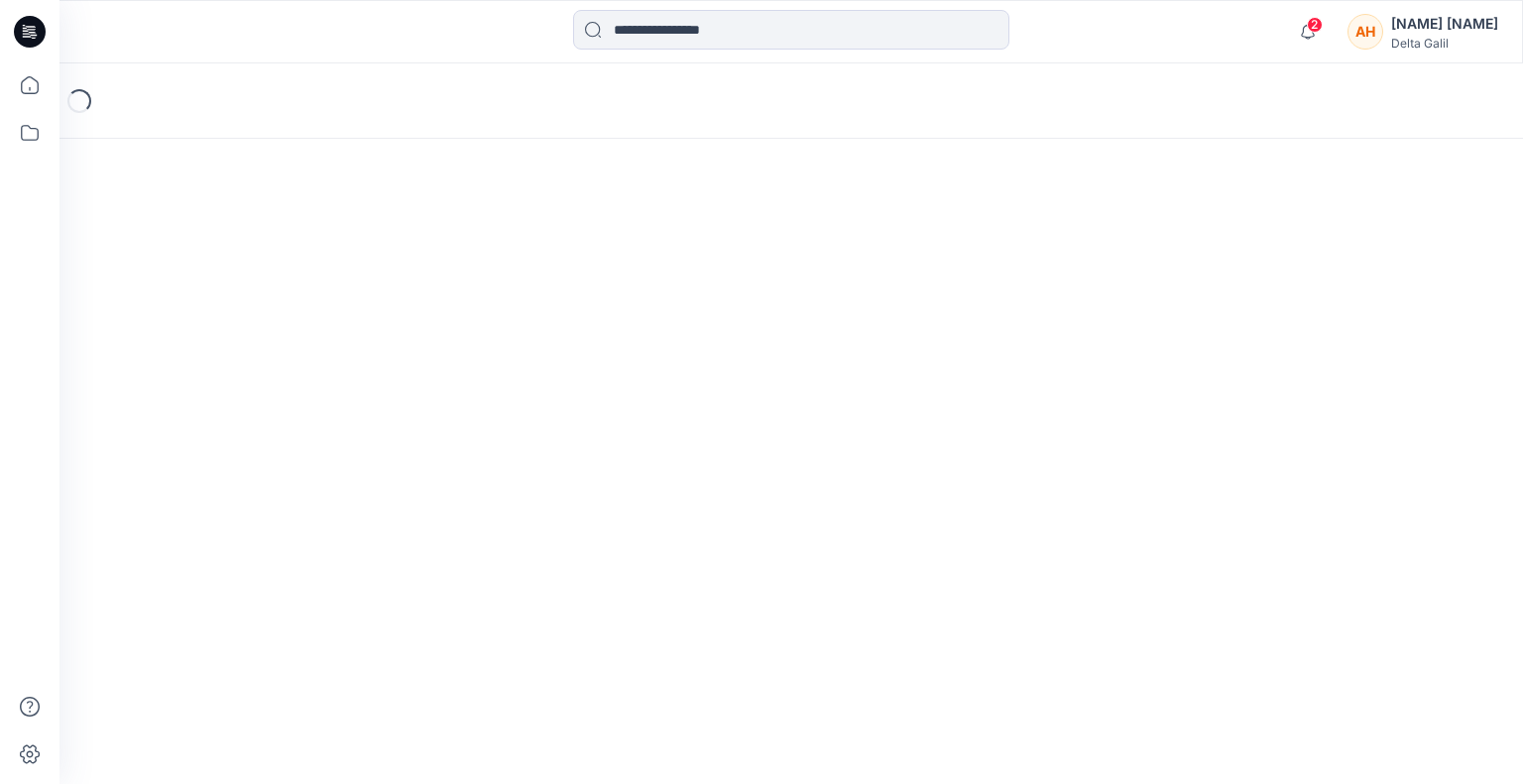 scroll, scrollTop: 0, scrollLeft: 0, axis: both 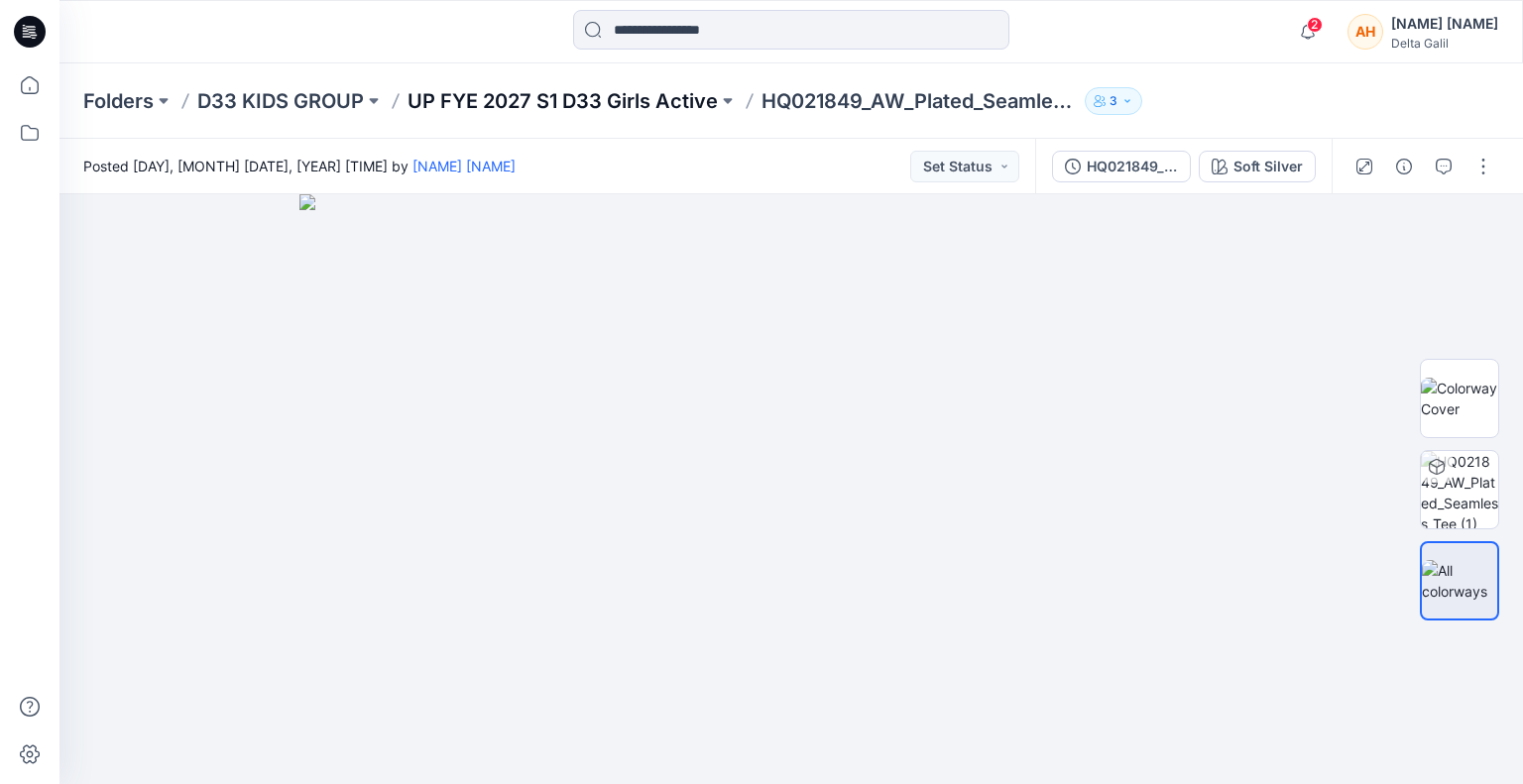 click on "UP FYE 2027 S1 D33 Girls Active" at bounding box center [562, 101] 